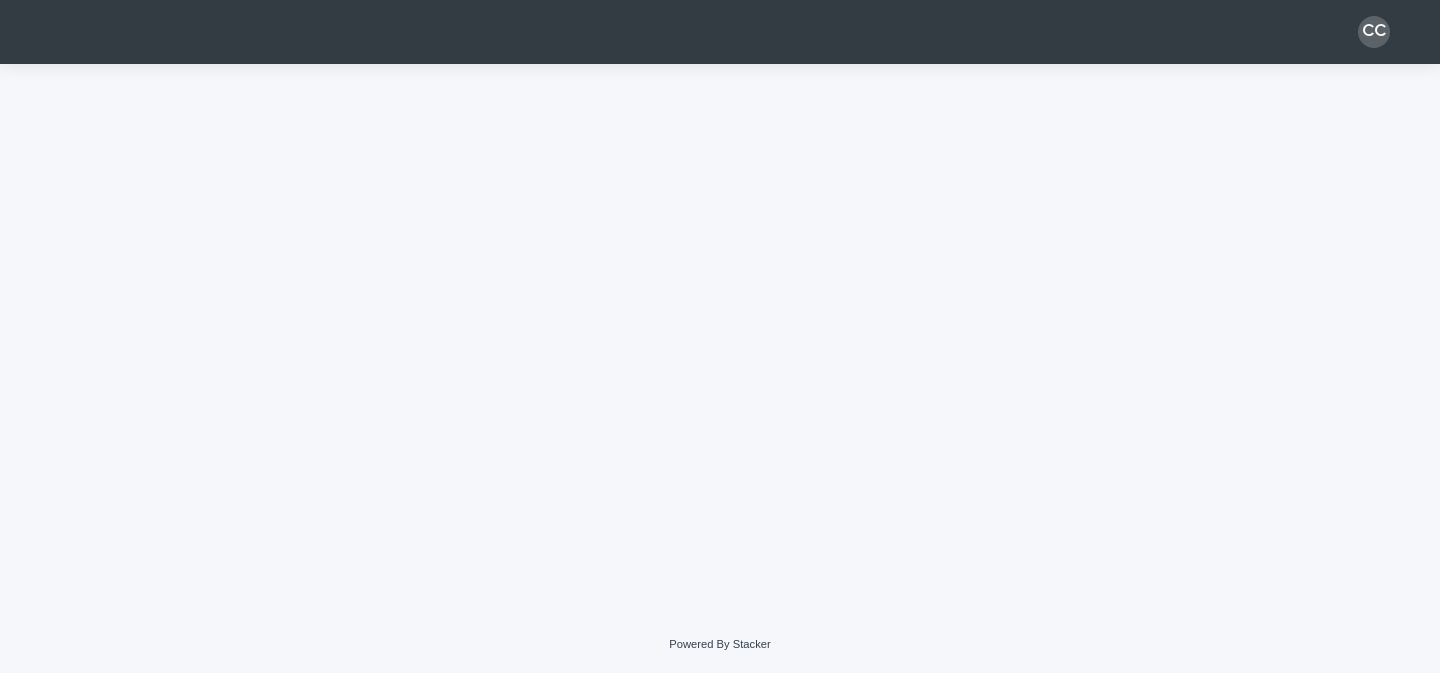 scroll, scrollTop: 0, scrollLeft: 0, axis: both 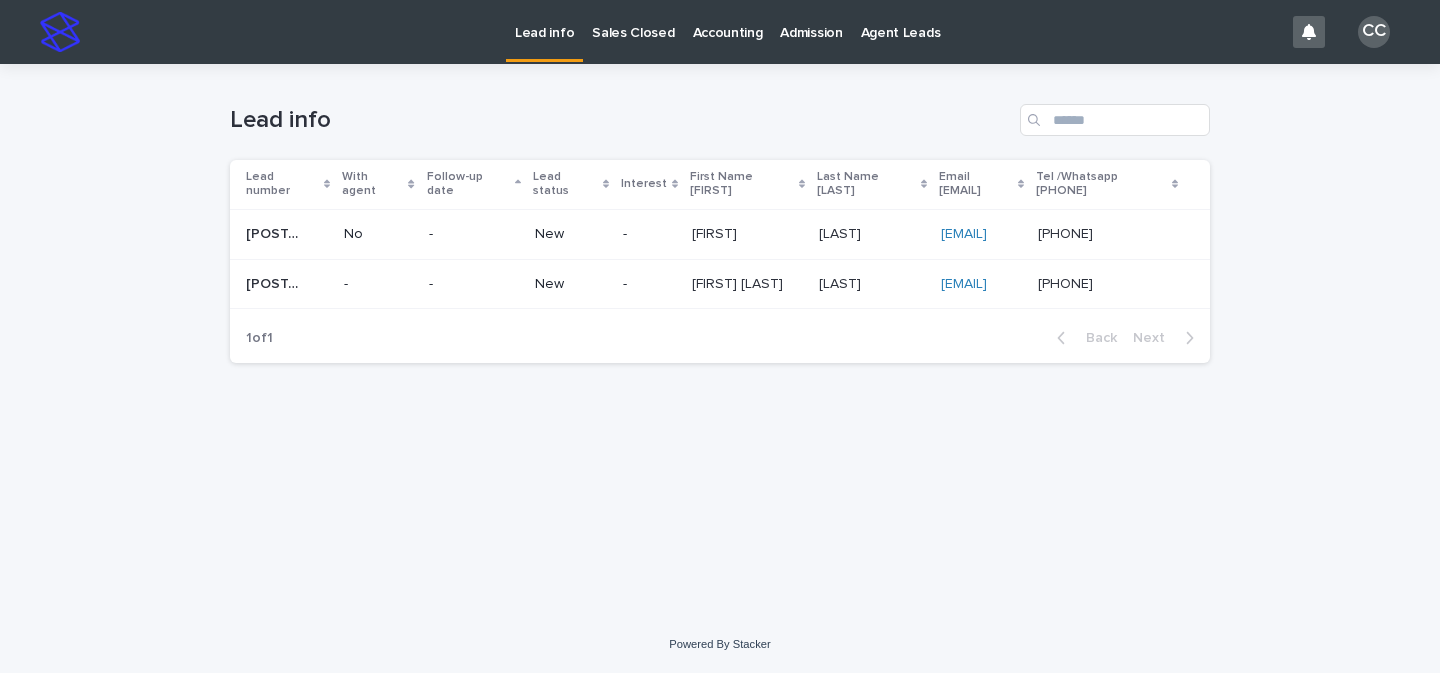 click on "-" at bounding box center [474, 234] 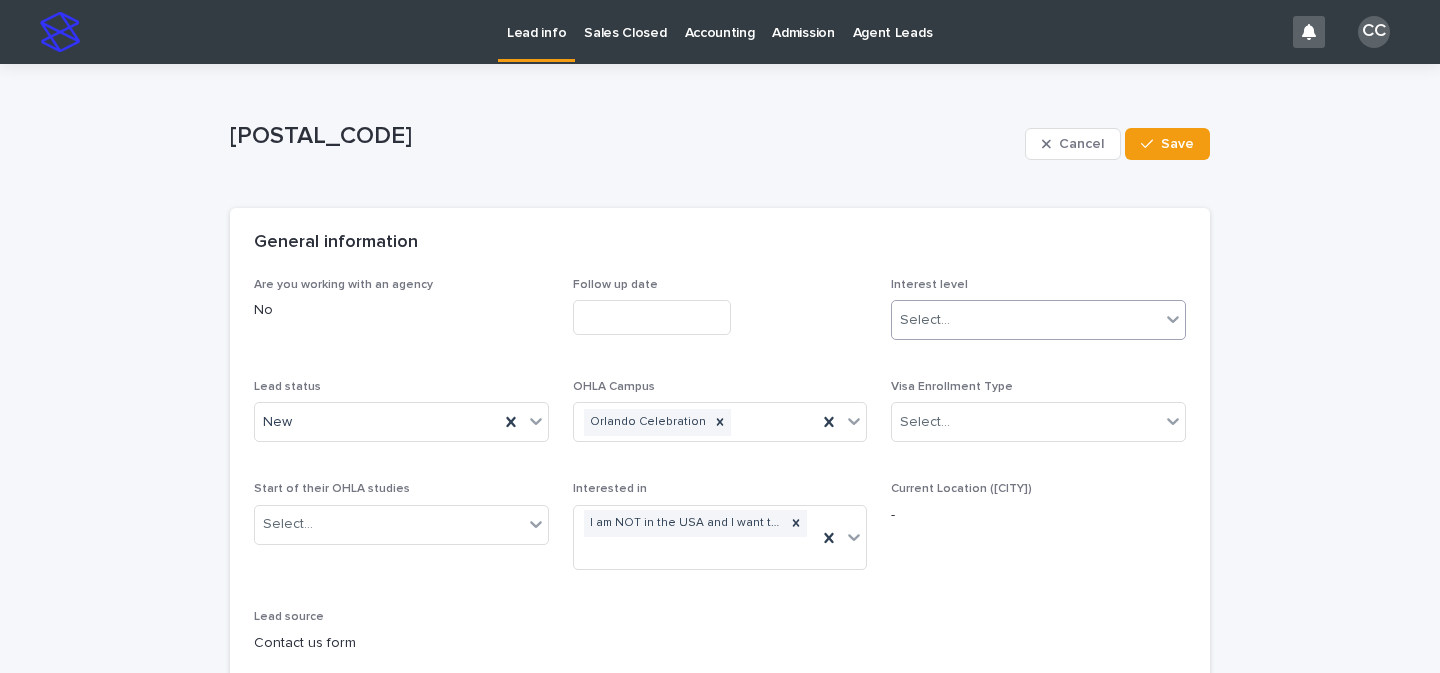 click on "Select..." at bounding box center [1026, 320] 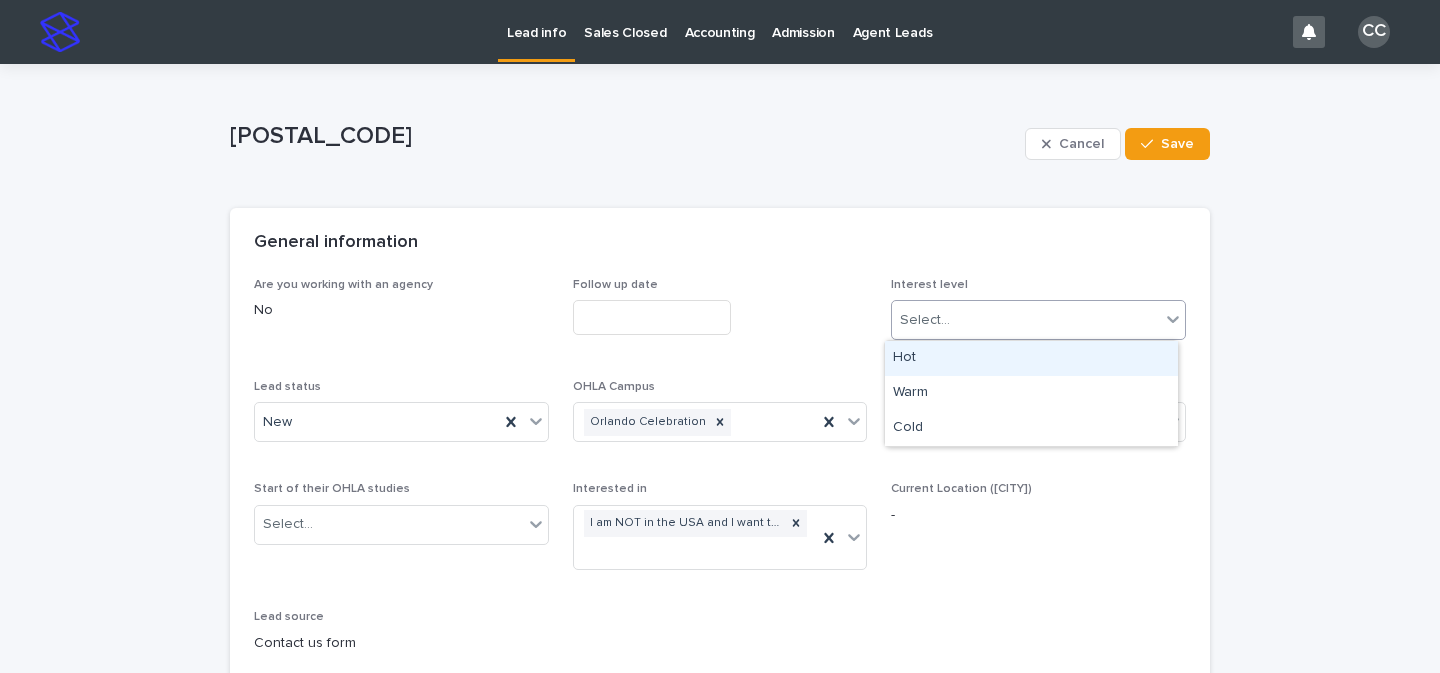 click on "Select..." at bounding box center [1026, 320] 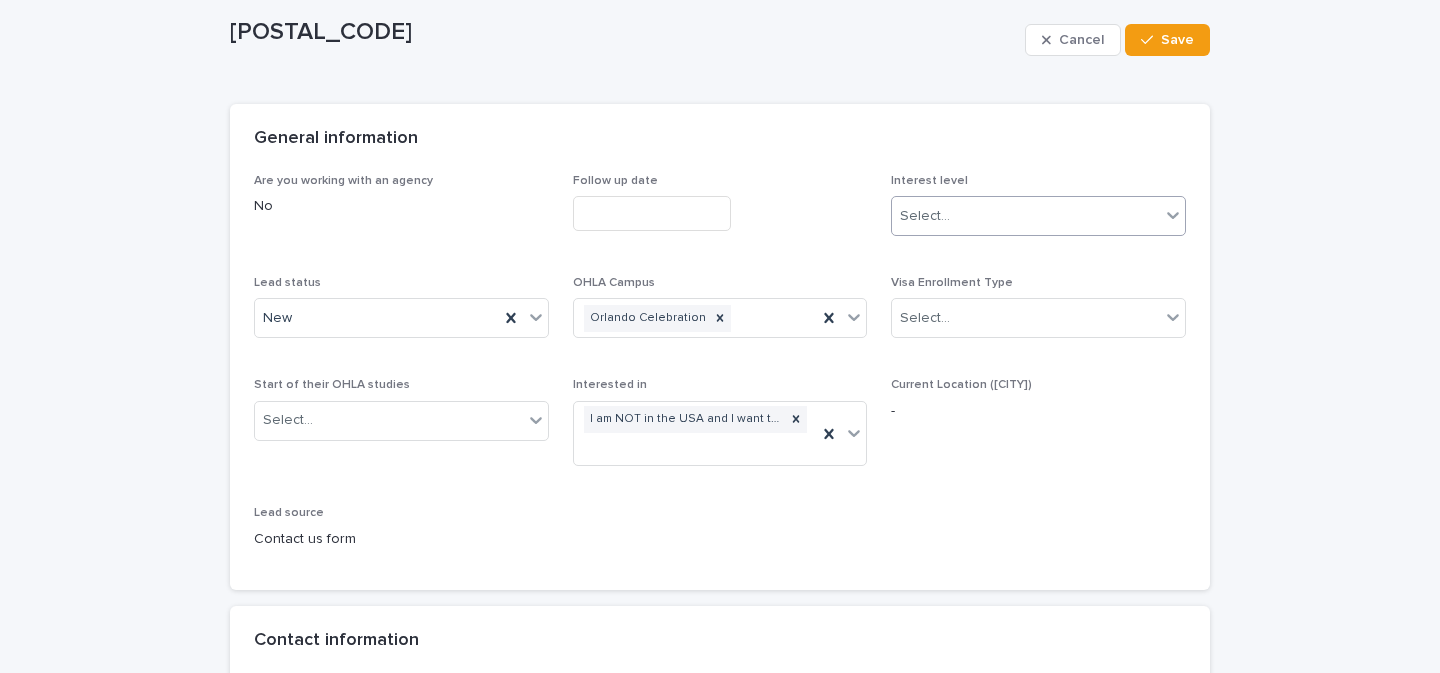 scroll, scrollTop: 124, scrollLeft: 0, axis: vertical 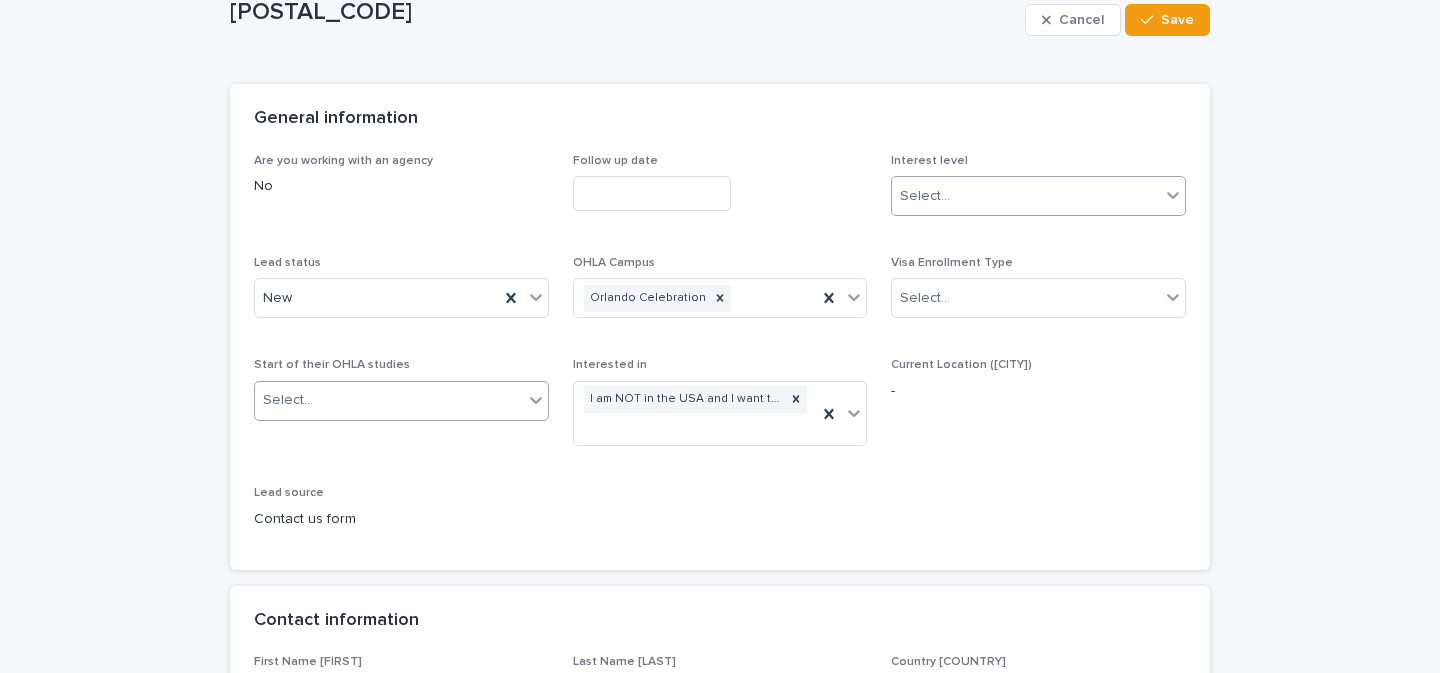 click on "Select..." at bounding box center (389, 400) 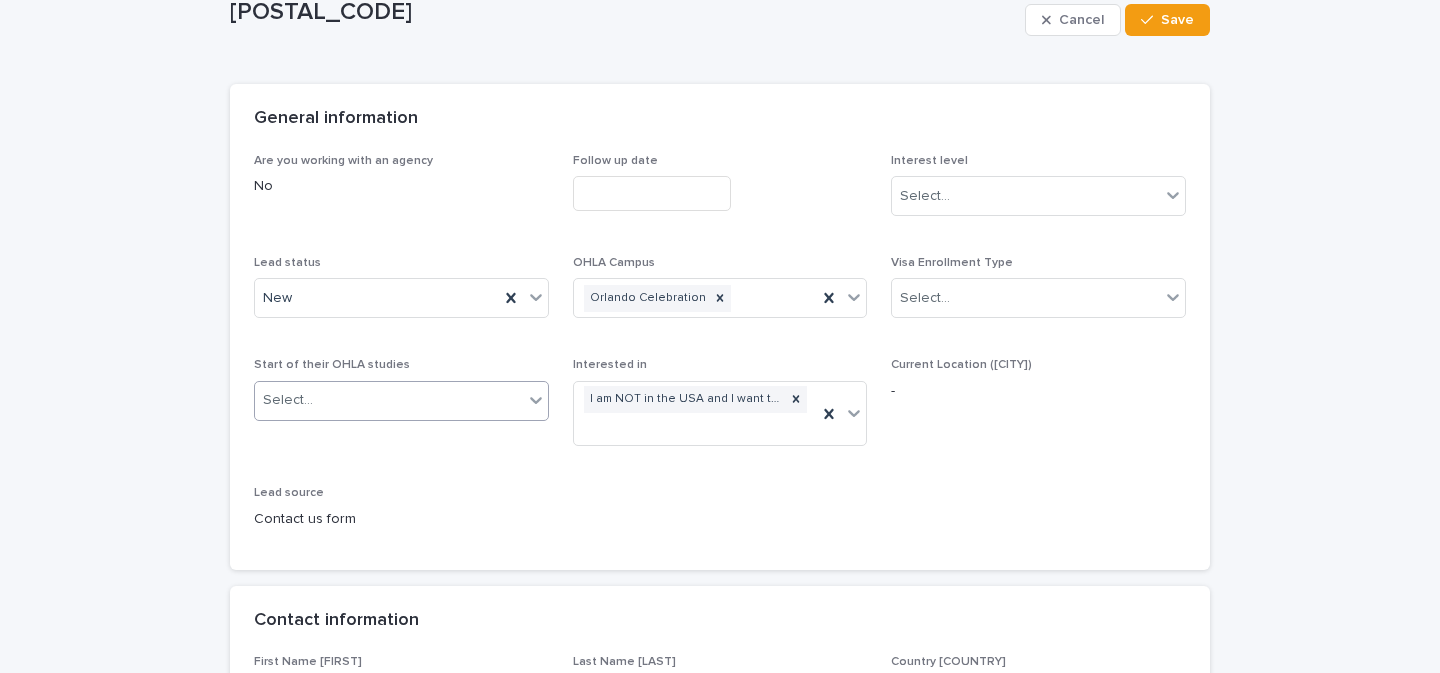 click on "Select..." at bounding box center (389, 400) 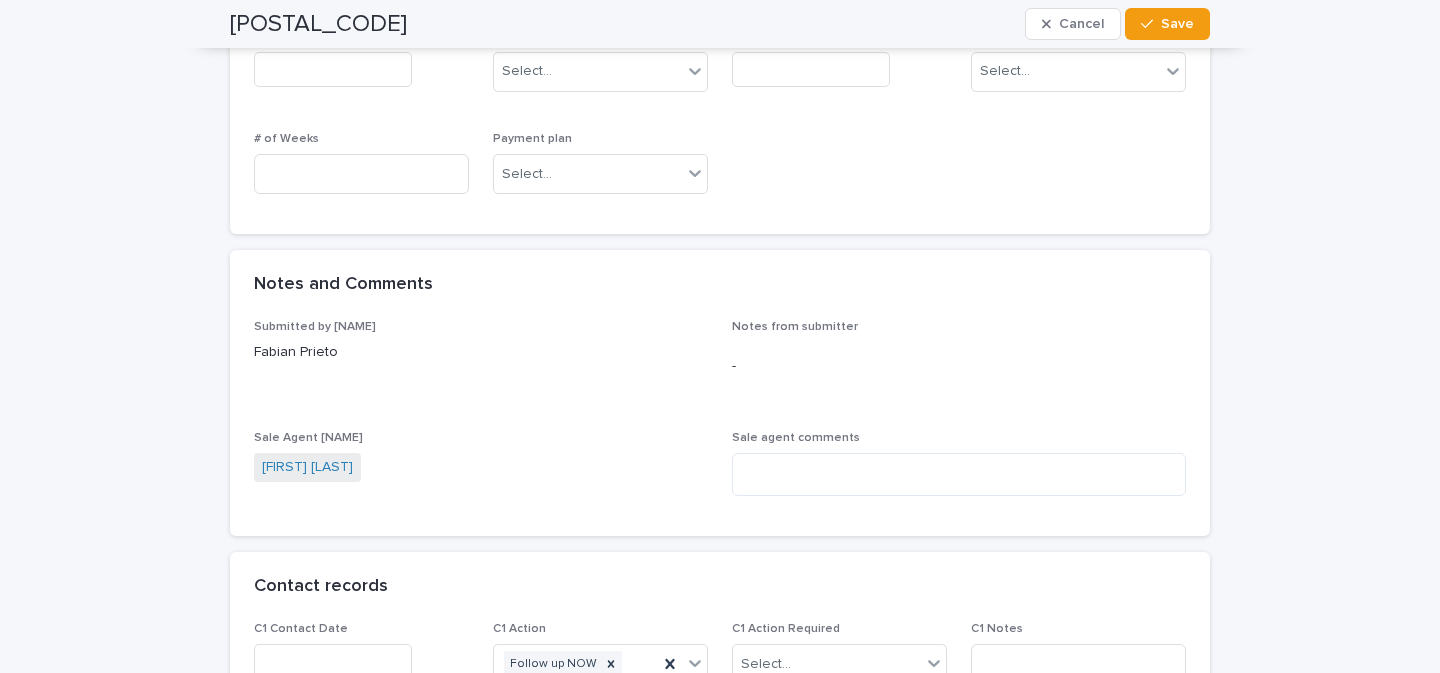 scroll, scrollTop: 0, scrollLeft: 0, axis: both 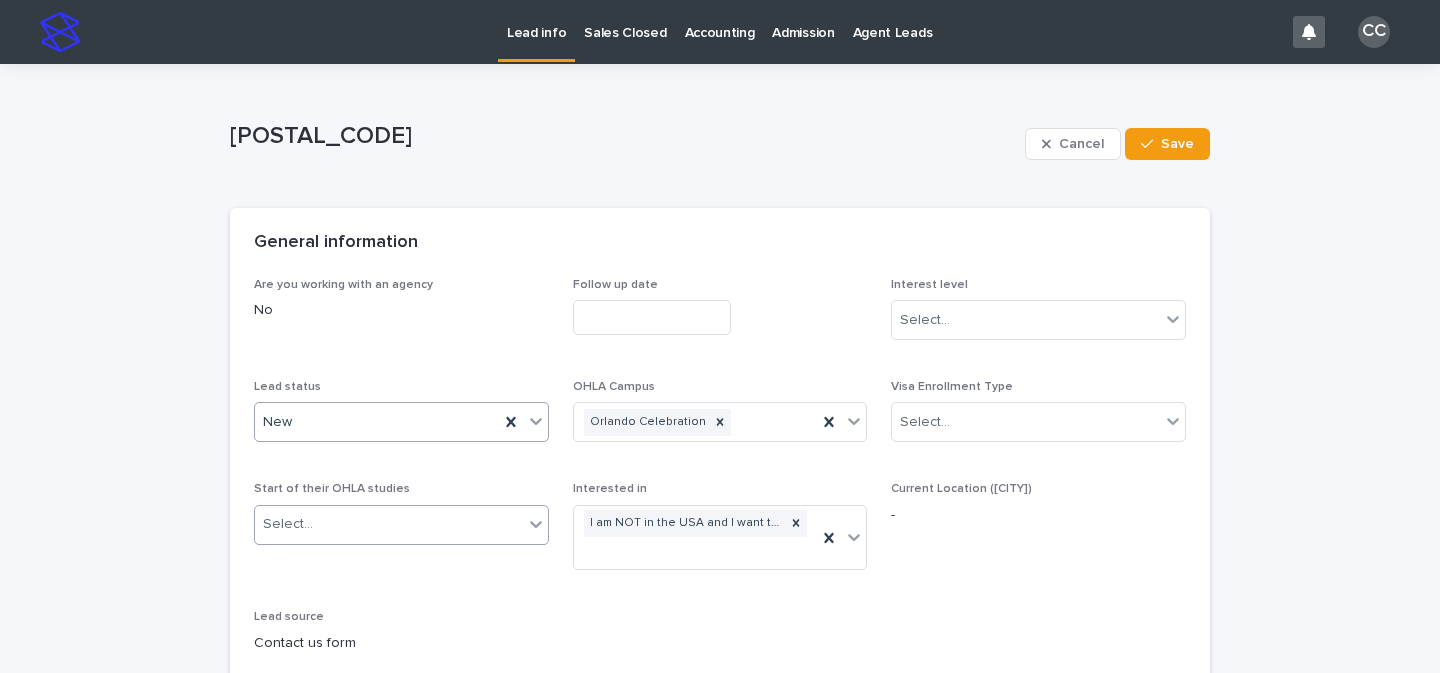 click 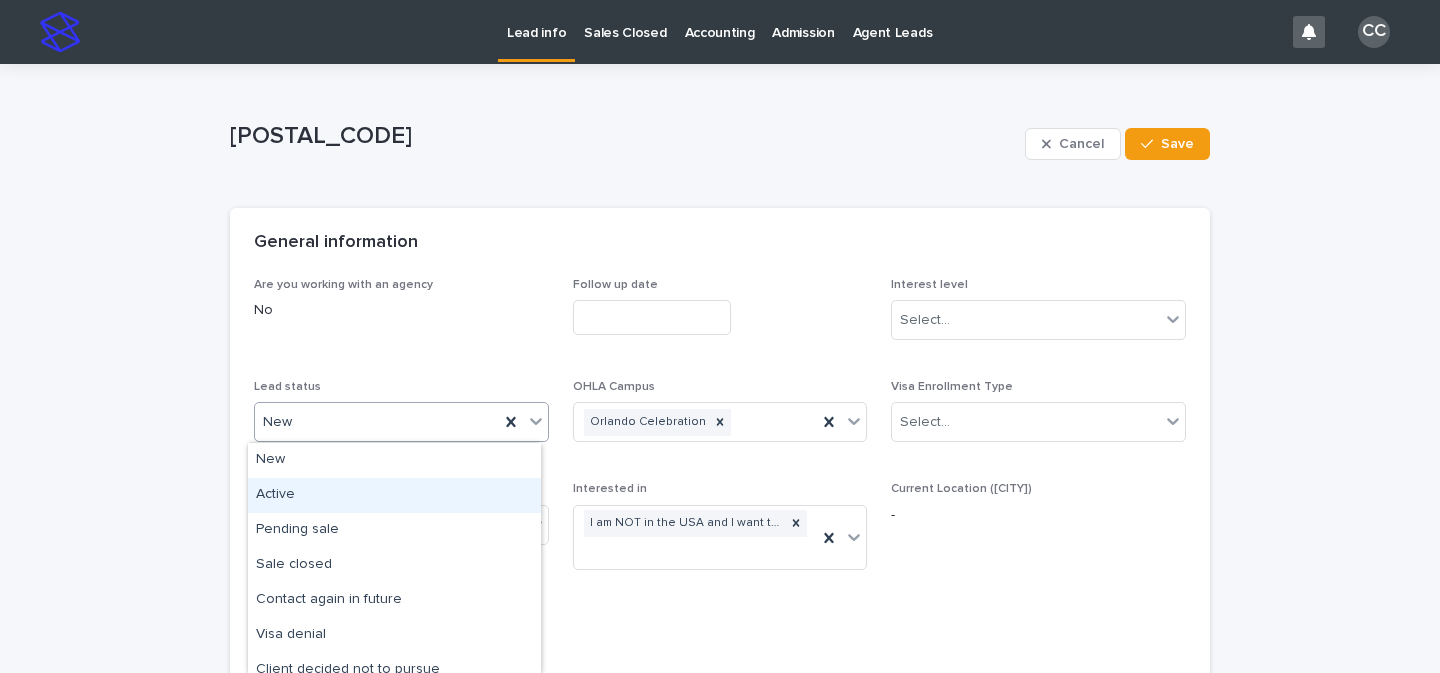 click on "Active" at bounding box center [394, 495] 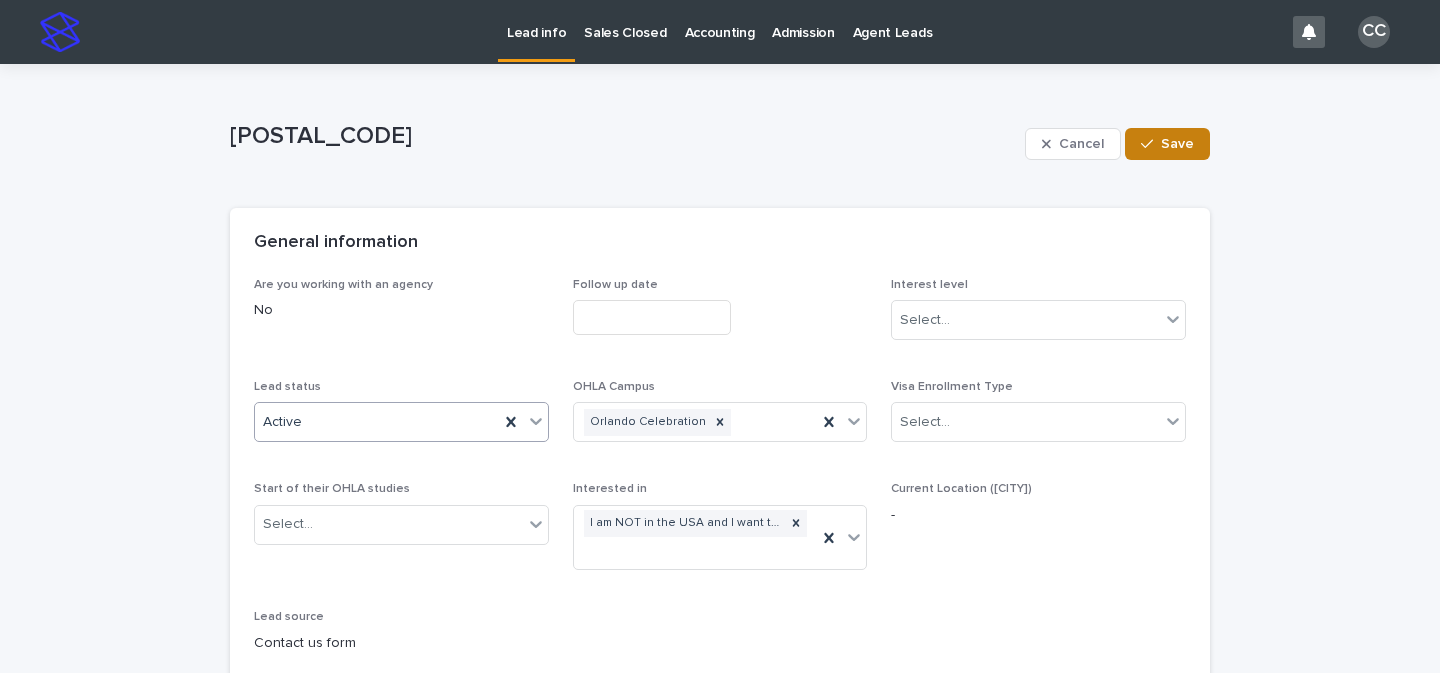 click on "Save" at bounding box center (1167, 144) 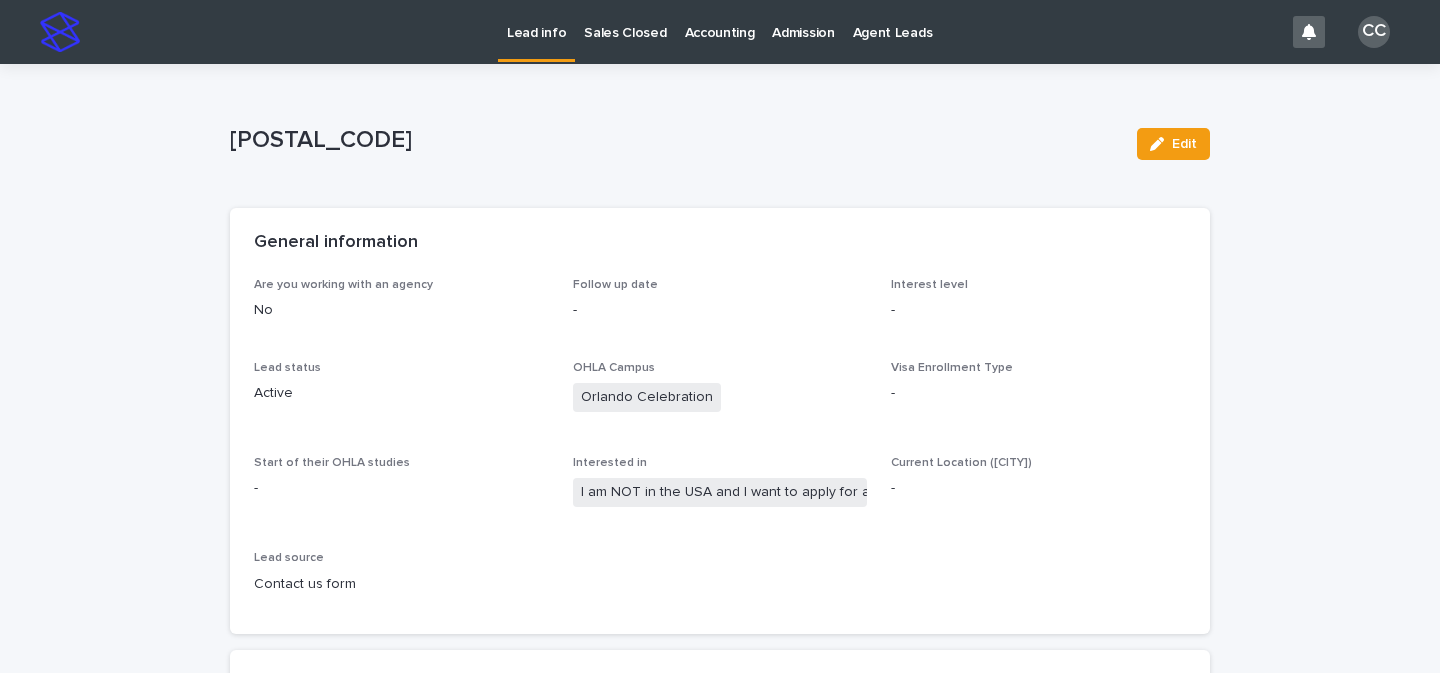click on "Lead info" at bounding box center (536, 29) 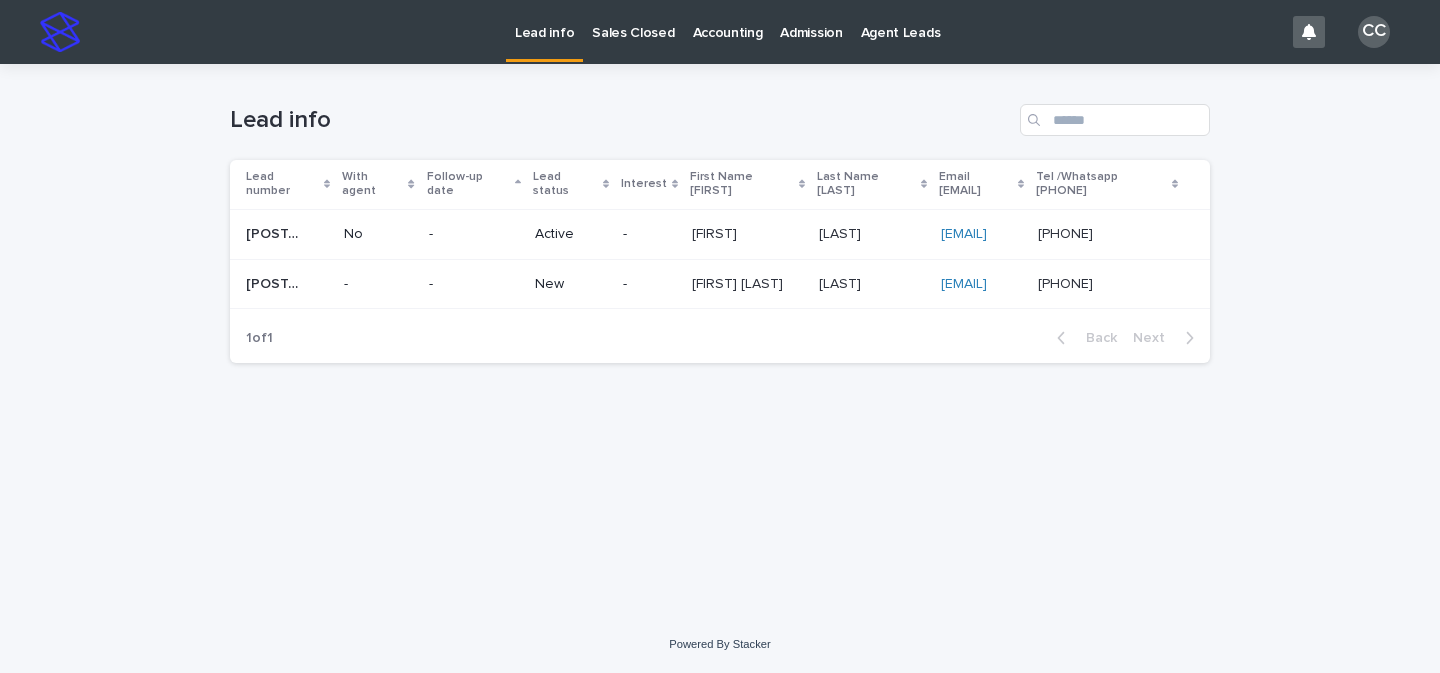 click on "New" at bounding box center (571, 284) 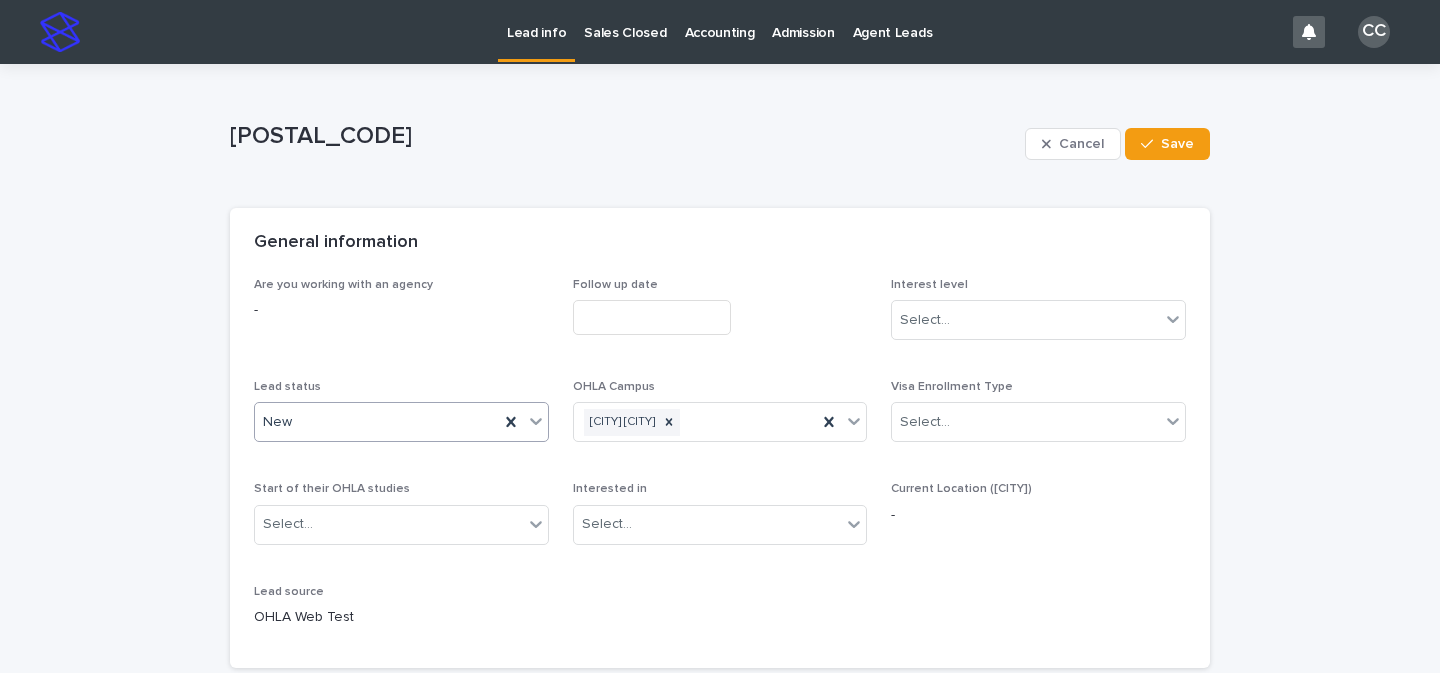 click 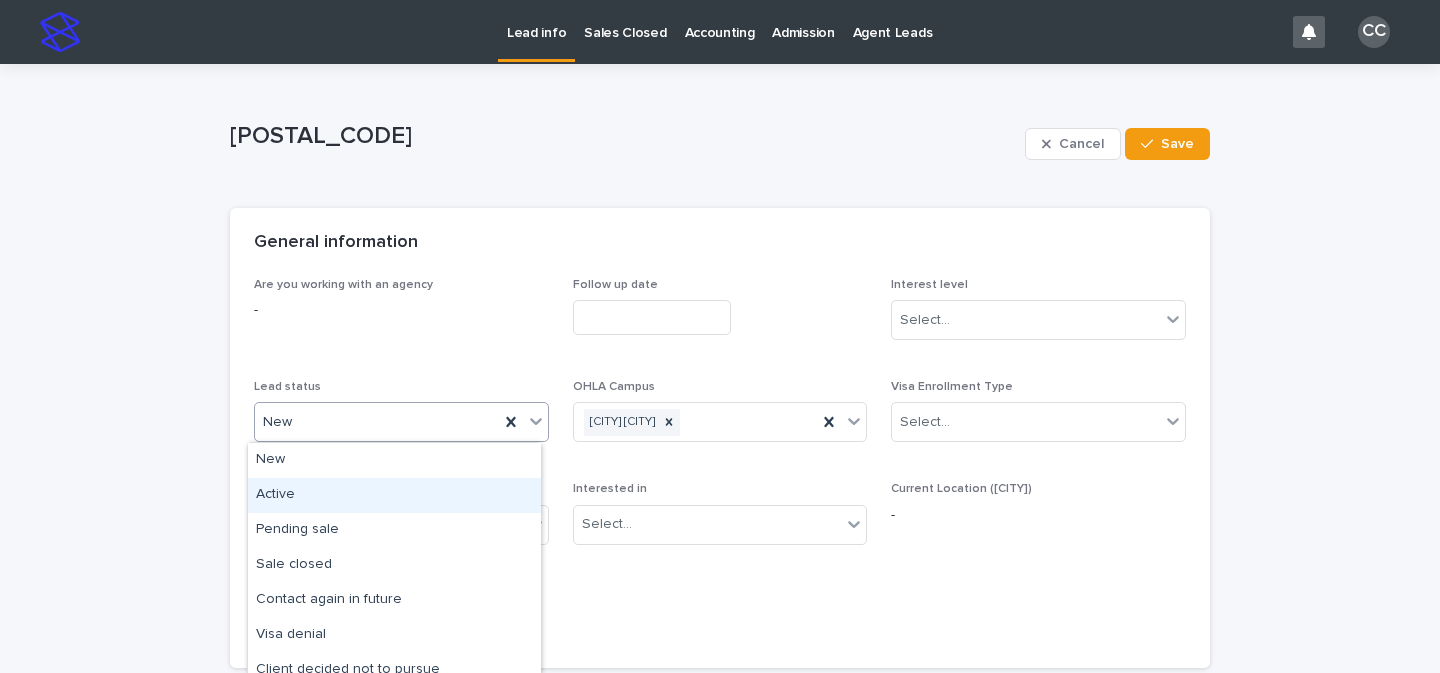 click on "Active" at bounding box center (394, 495) 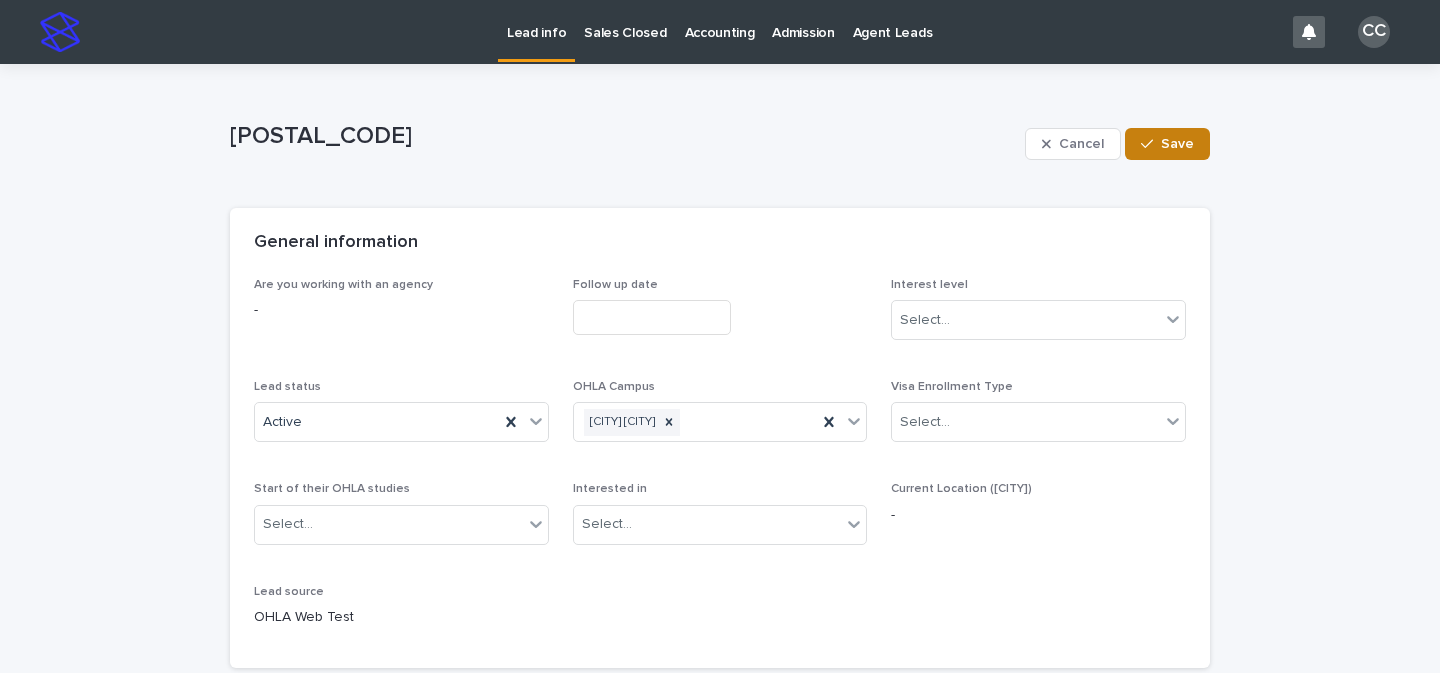 click at bounding box center (1151, 144) 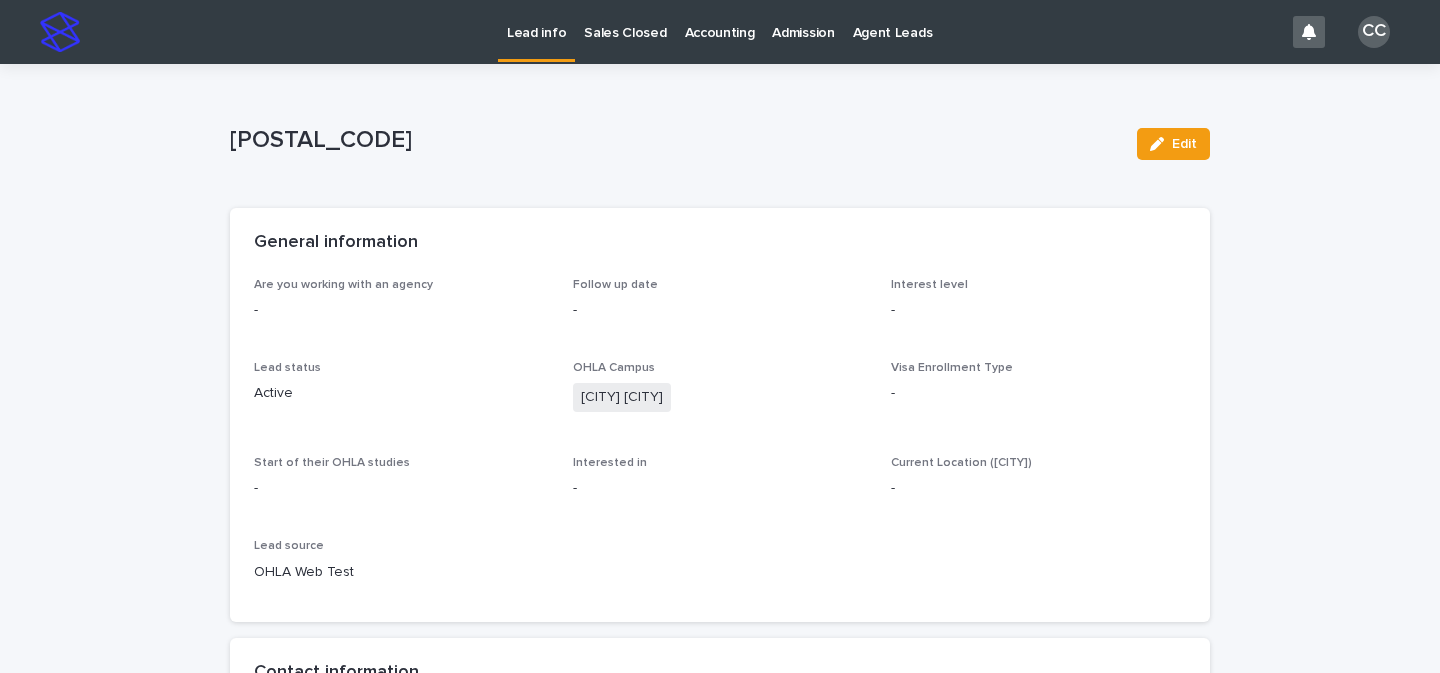 click on "Lead info" at bounding box center (536, 21) 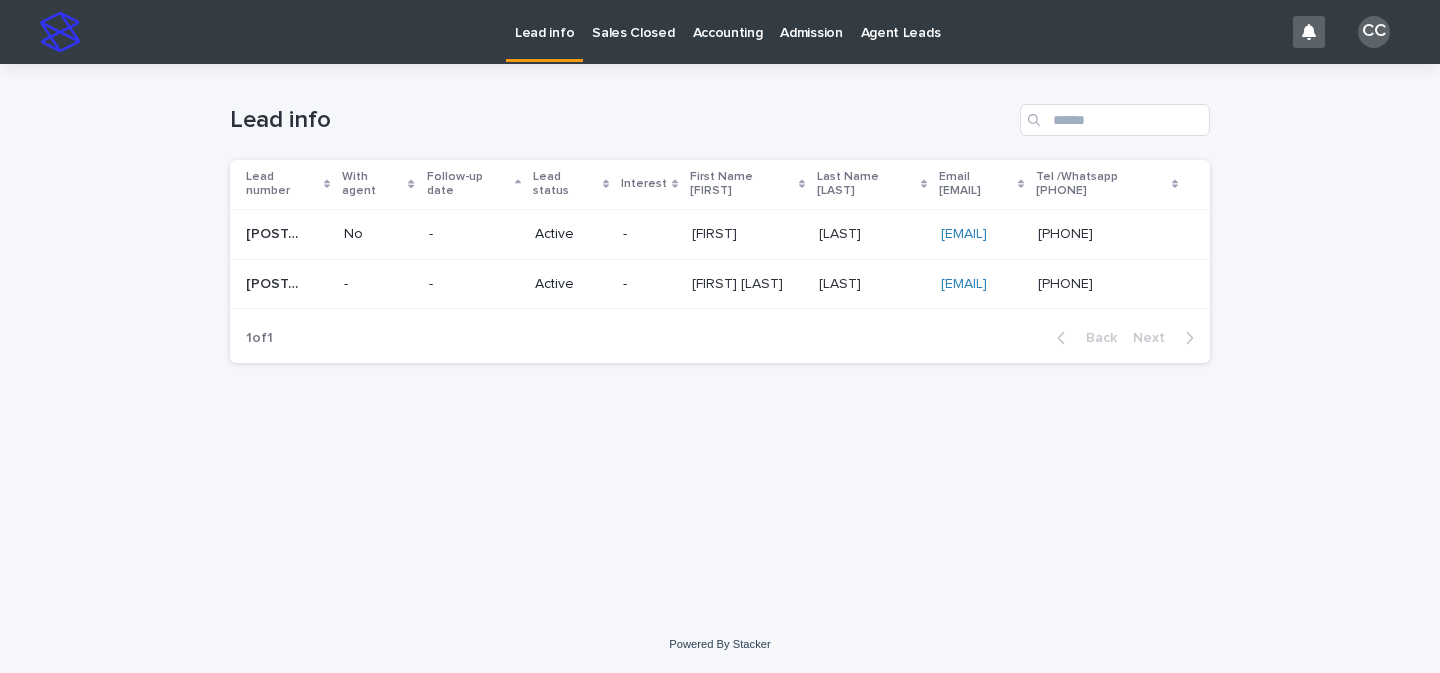 click on "55 41 9982555284" at bounding box center [1067, 232] 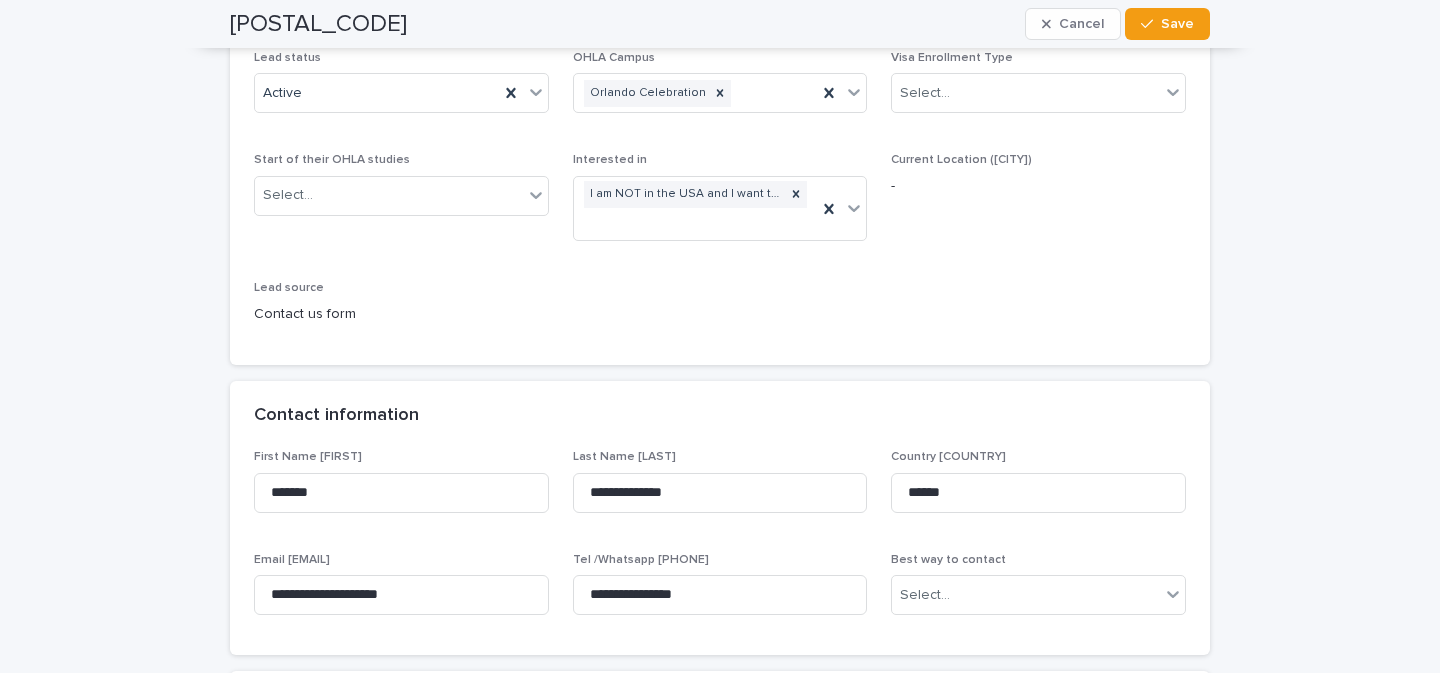 scroll, scrollTop: 78, scrollLeft: 0, axis: vertical 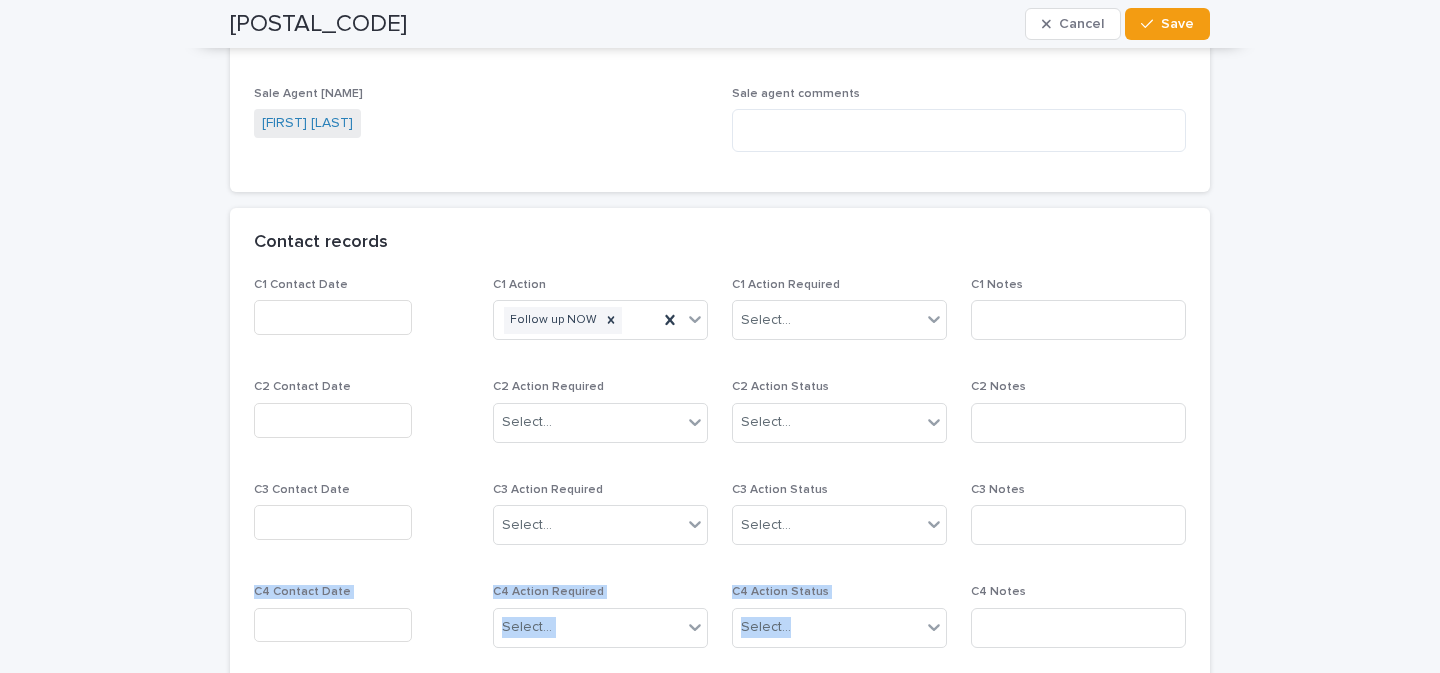 drag, startPoint x: 1430, startPoint y: 154, endPoint x: 1400, endPoint y: 582, distance: 429.0501 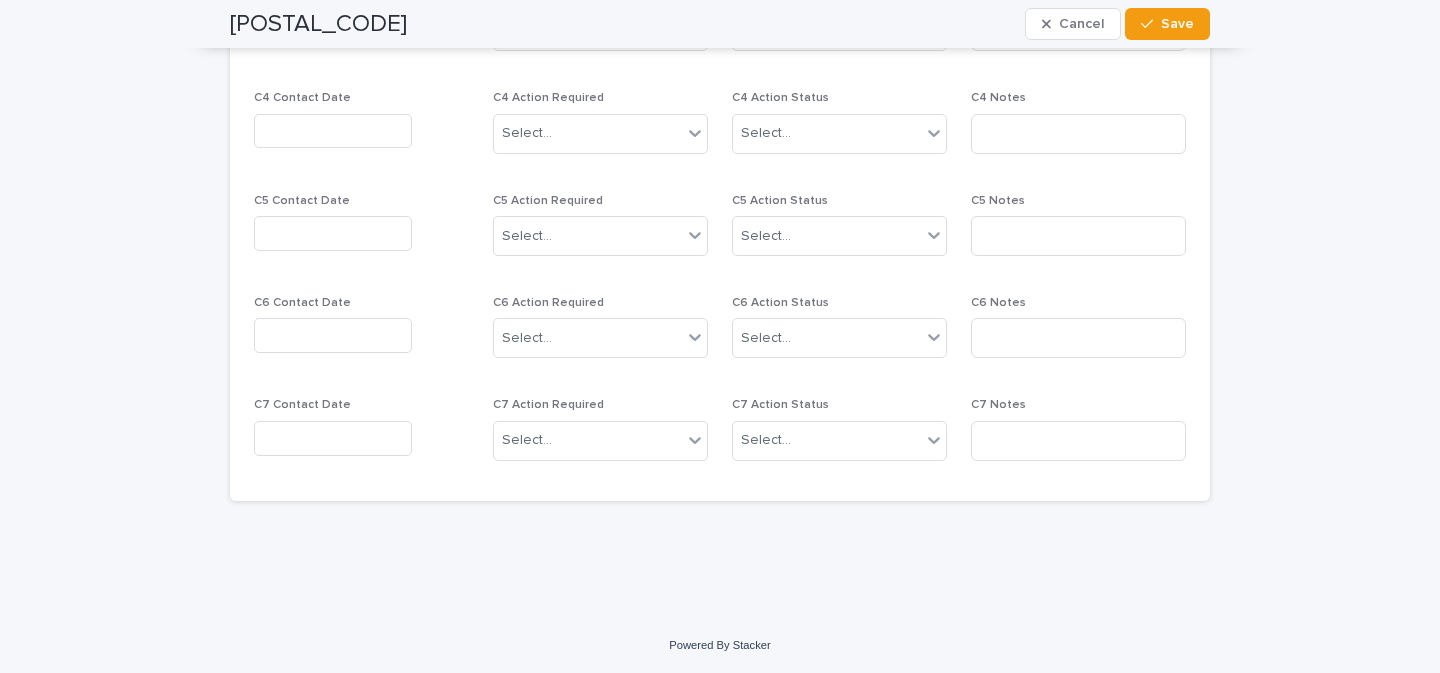 scroll, scrollTop: 1435, scrollLeft: 0, axis: vertical 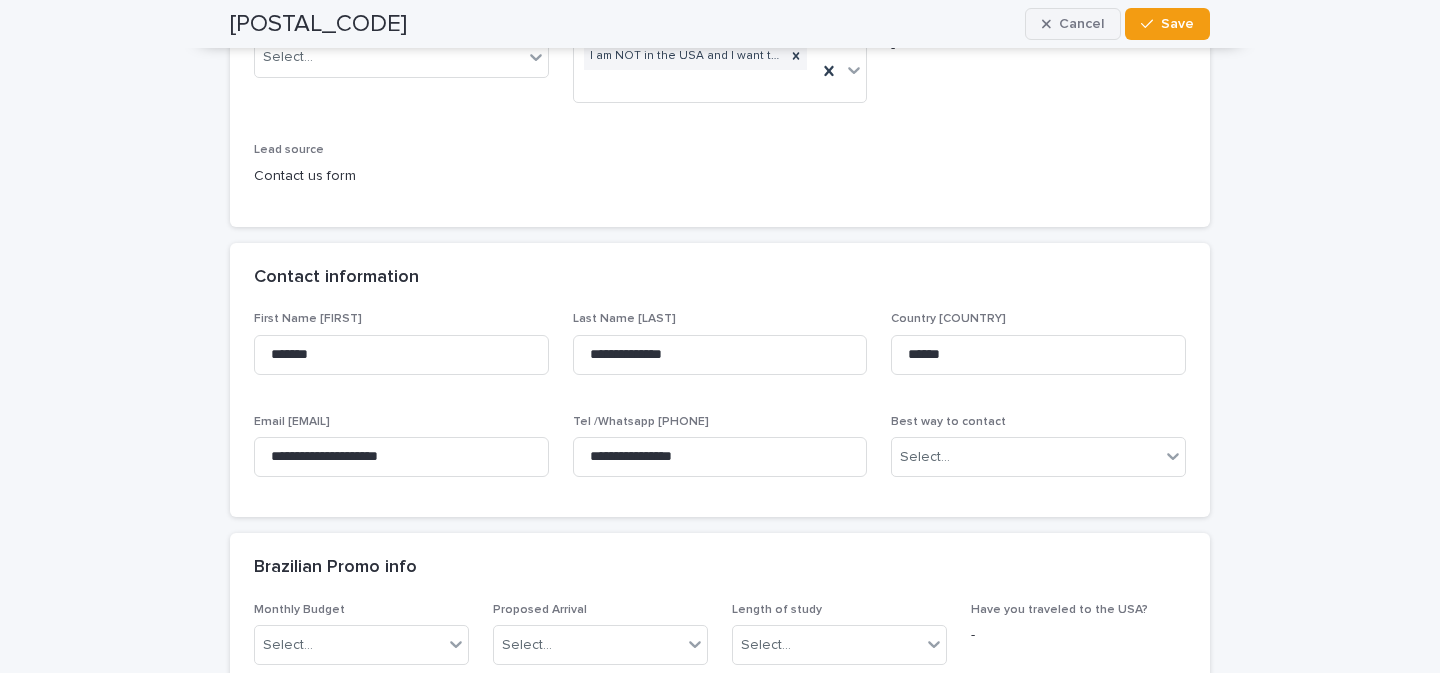 click on "Cancel" at bounding box center (1081, 24) 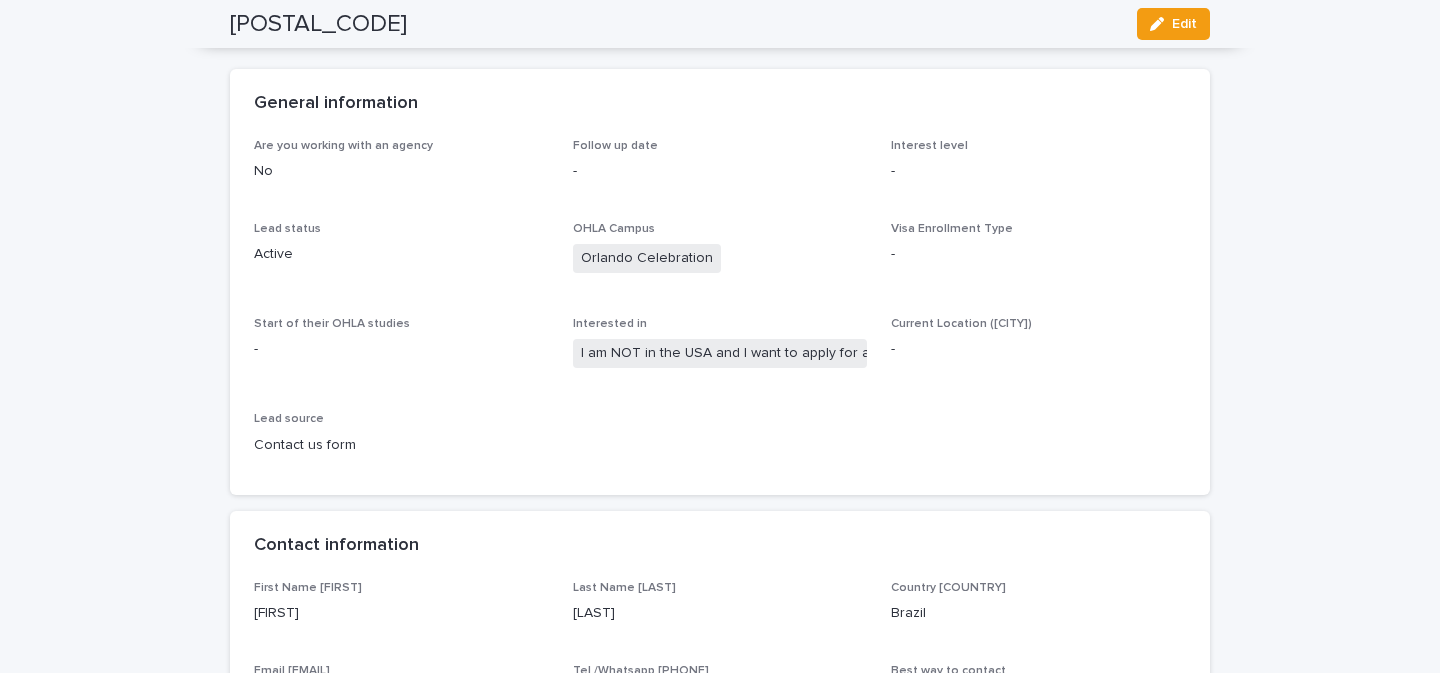 scroll, scrollTop: 0, scrollLeft: 0, axis: both 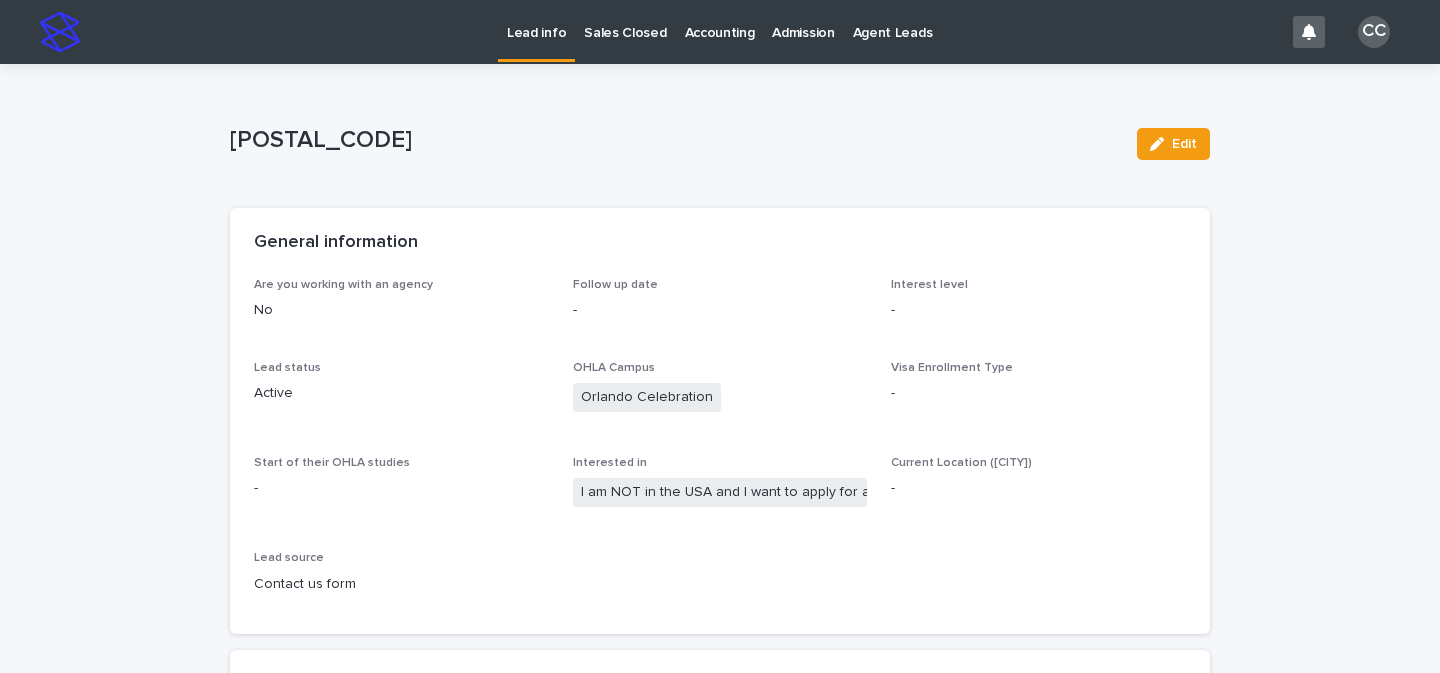click on "Lead info" at bounding box center (536, 21) 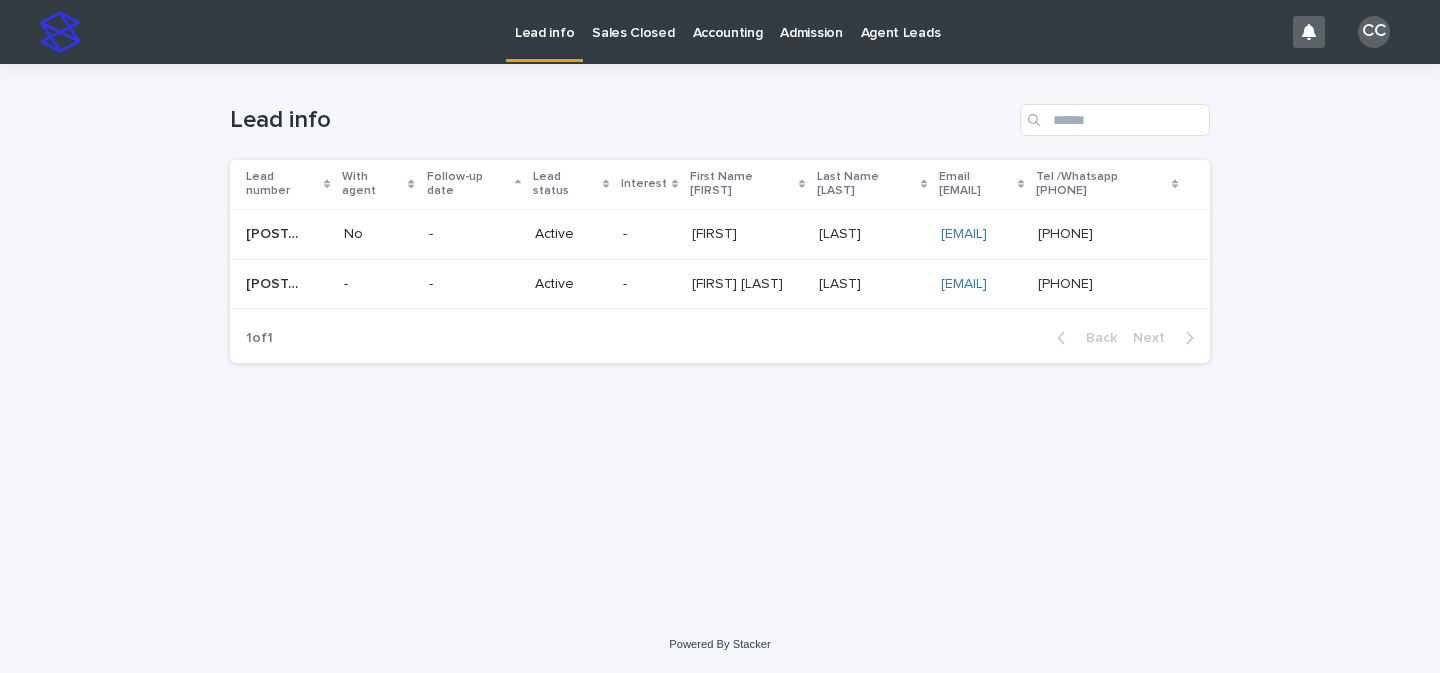 click on "-" at bounding box center [474, 284] 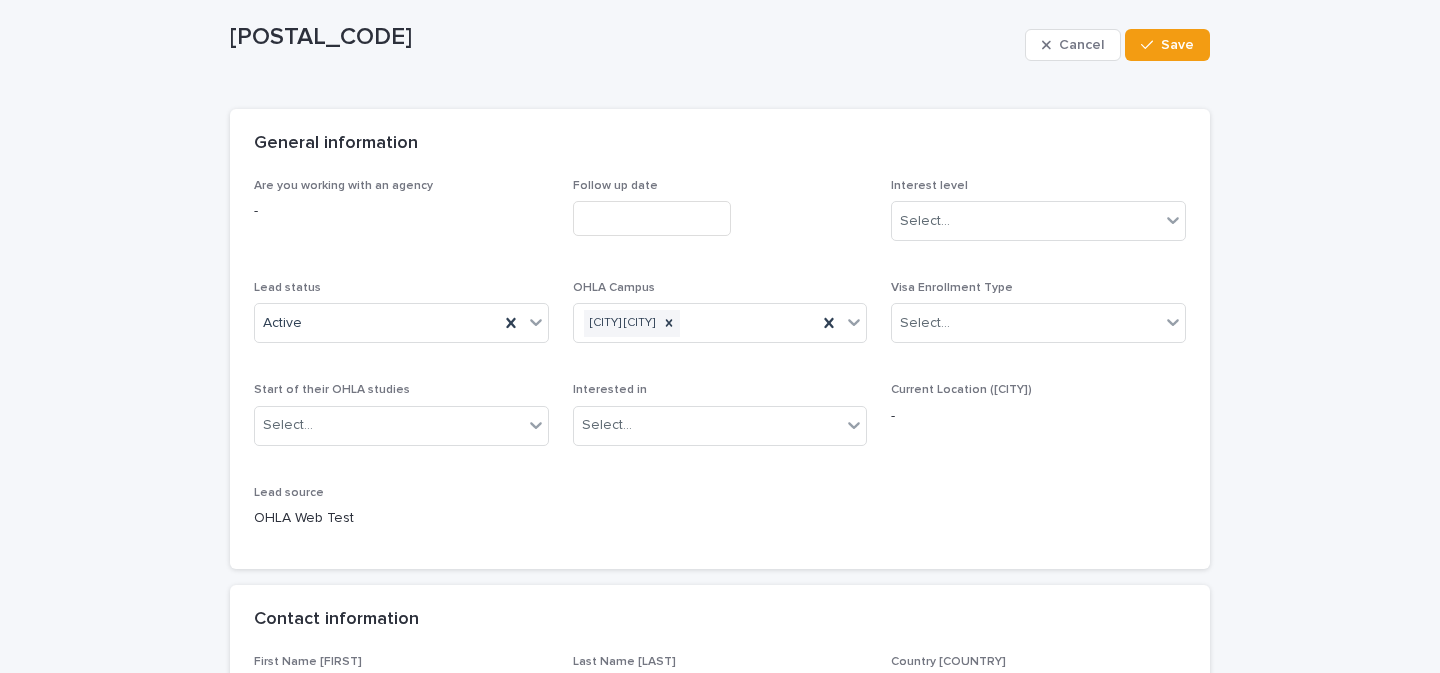 scroll, scrollTop: 445, scrollLeft: 0, axis: vertical 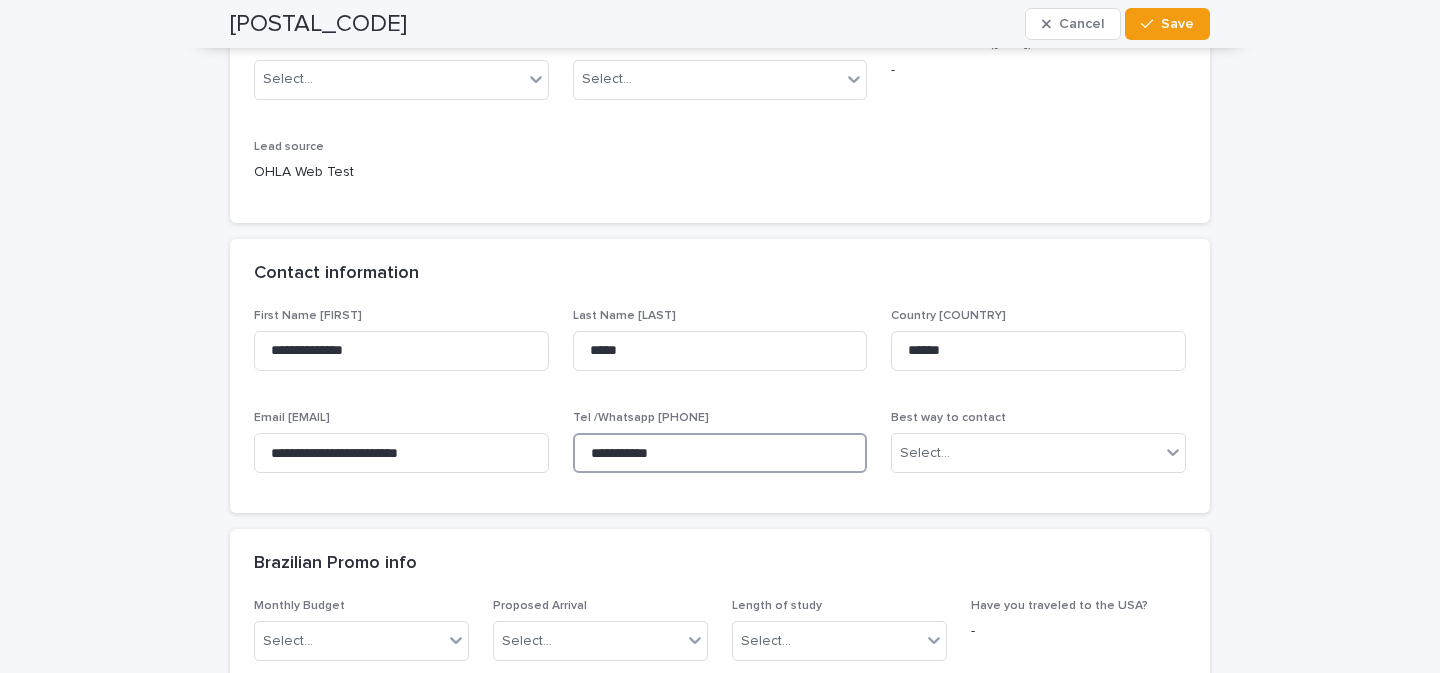 drag, startPoint x: 608, startPoint y: 453, endPoint x: 555, endPoint y: 454, distance: 53.009434 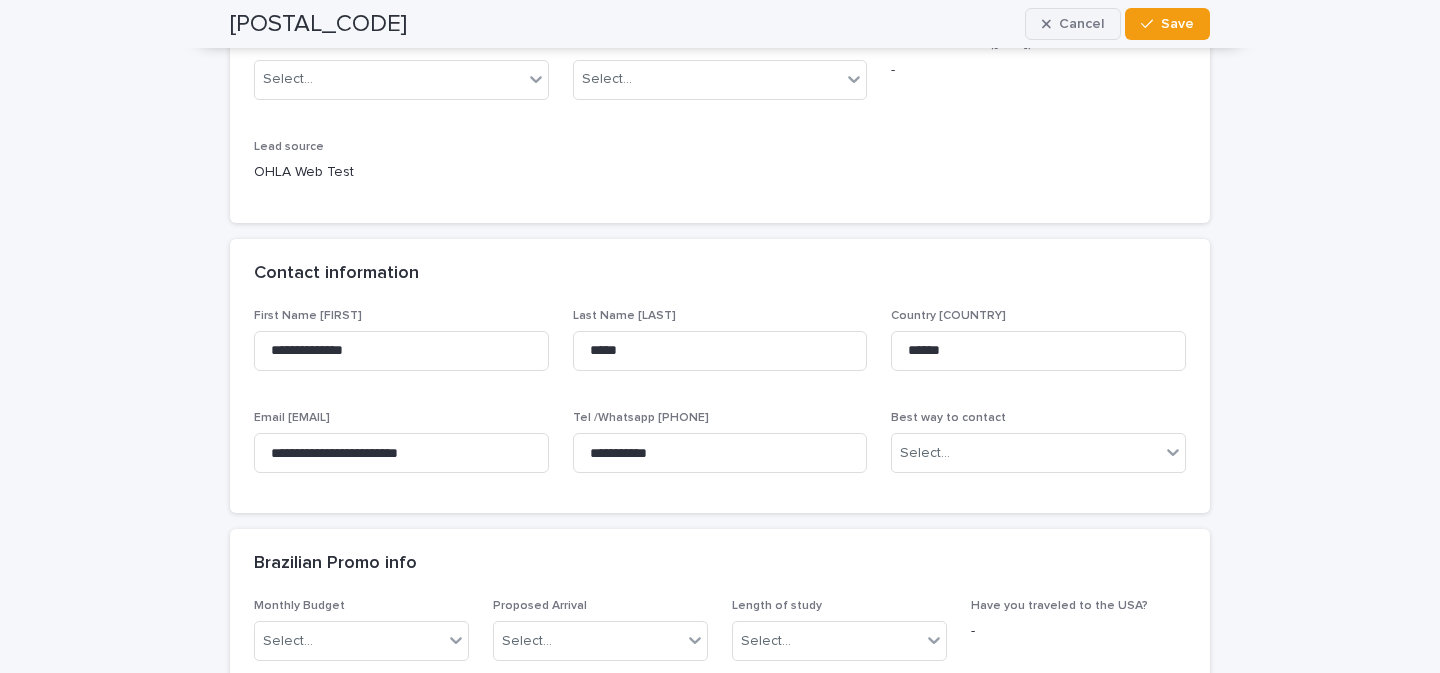 click on "Cancel" at bounding box center [1081, 24] 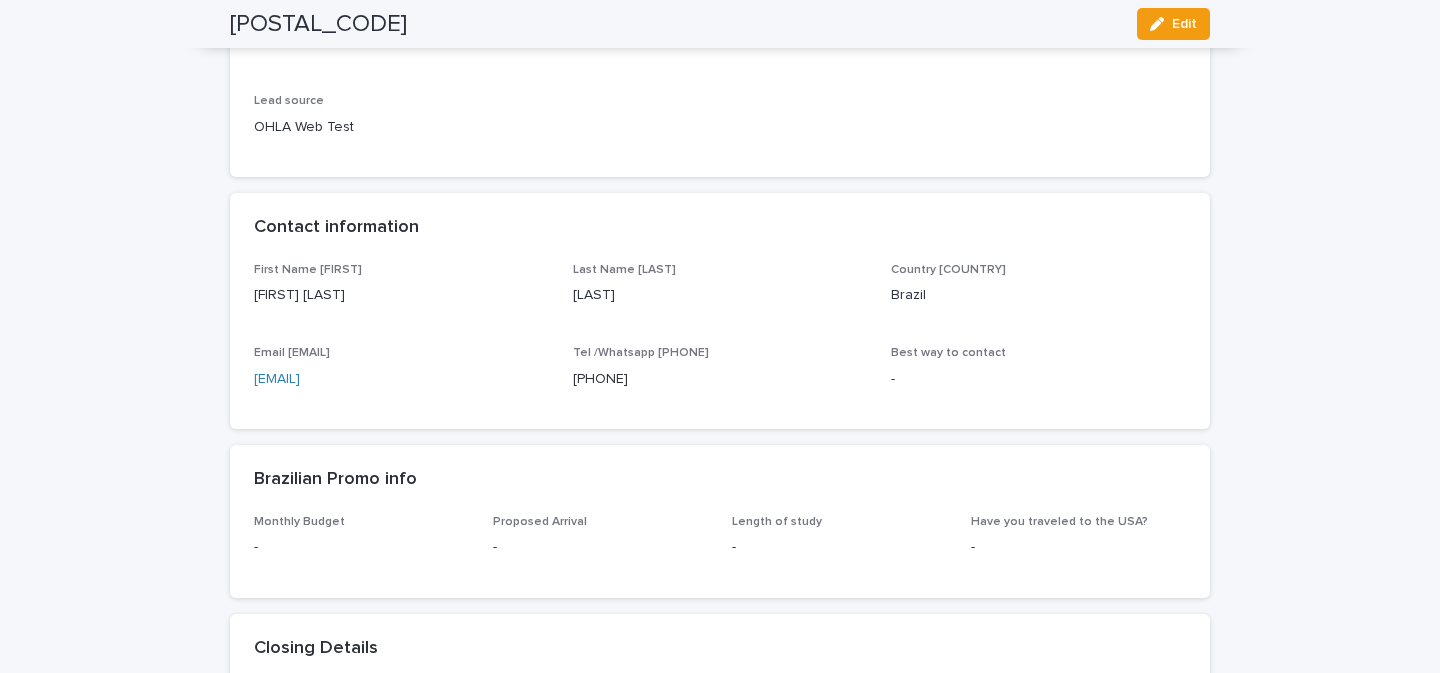scroll, scrollTop: 0, scrollLeft: 0, axis: both 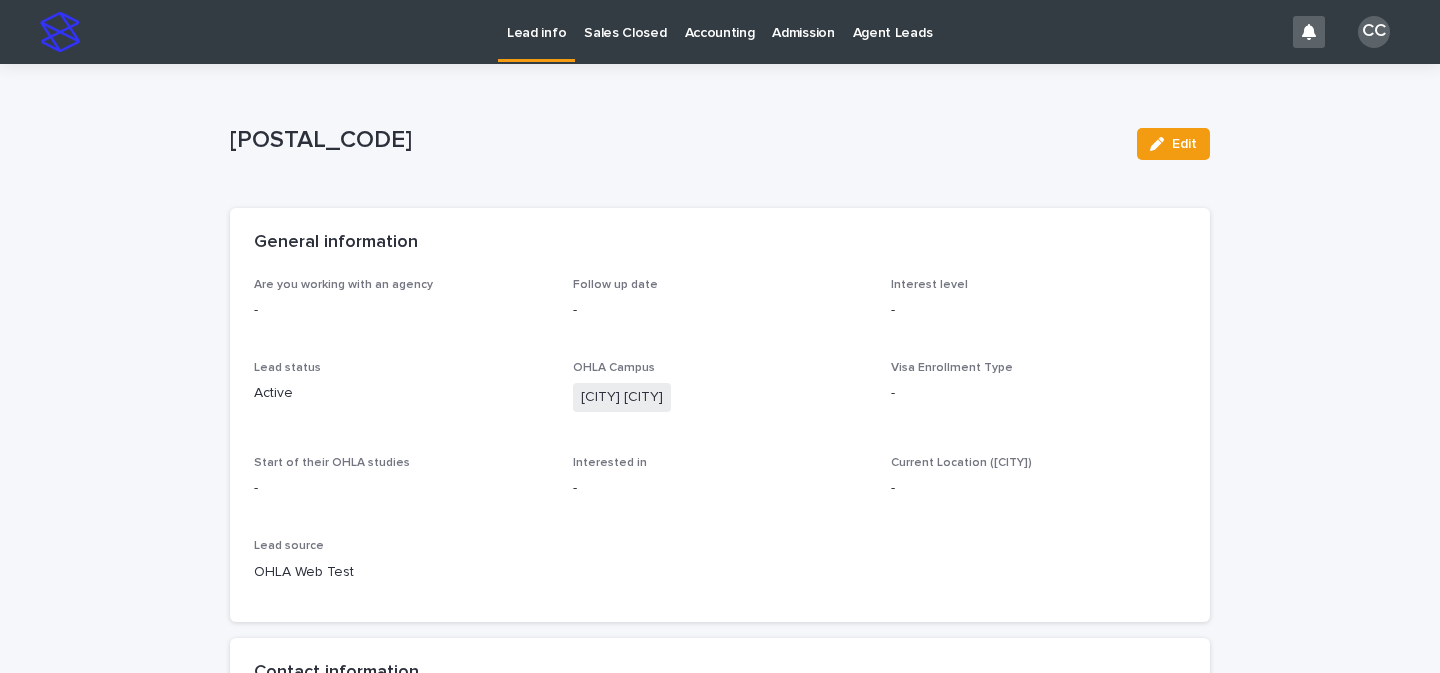 click on "Lead info" at bounding box center [536, 29] 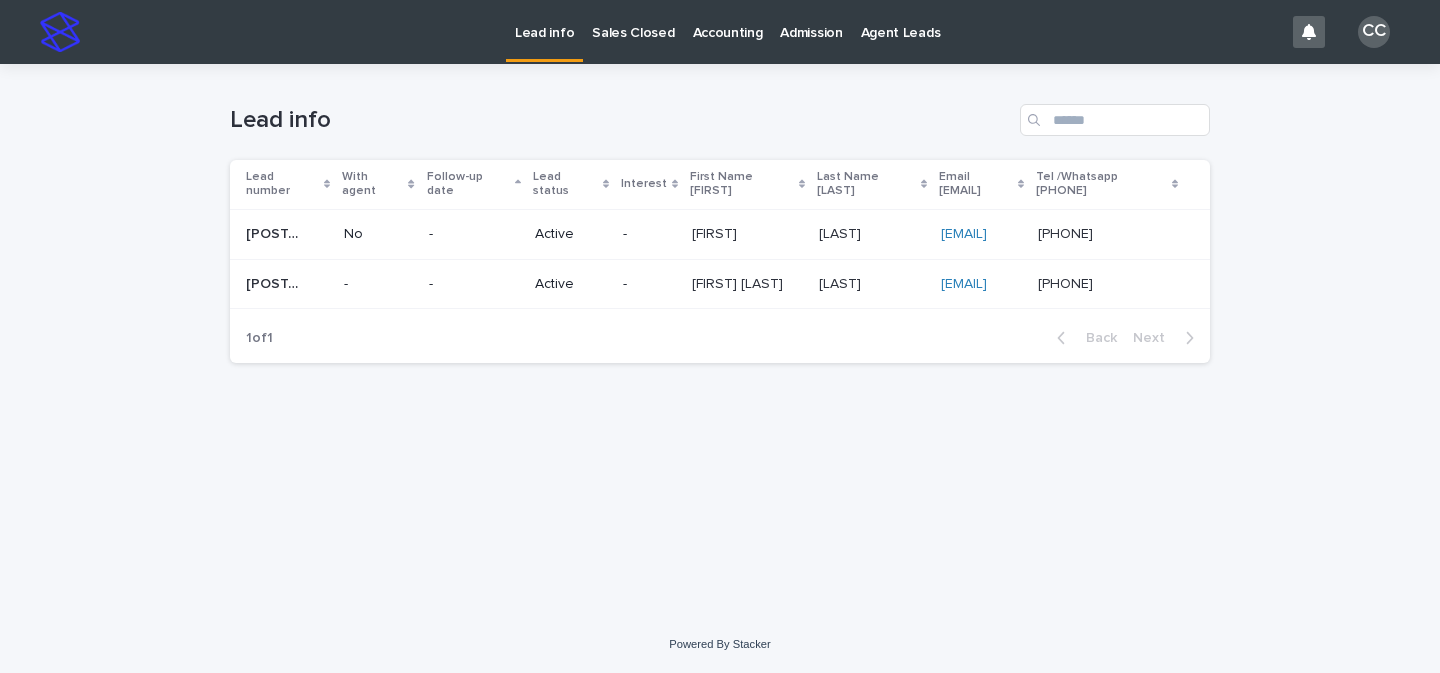 click on "SARTOR MARTINS SARTOR MARTINS" at bounding box center (872, 234) 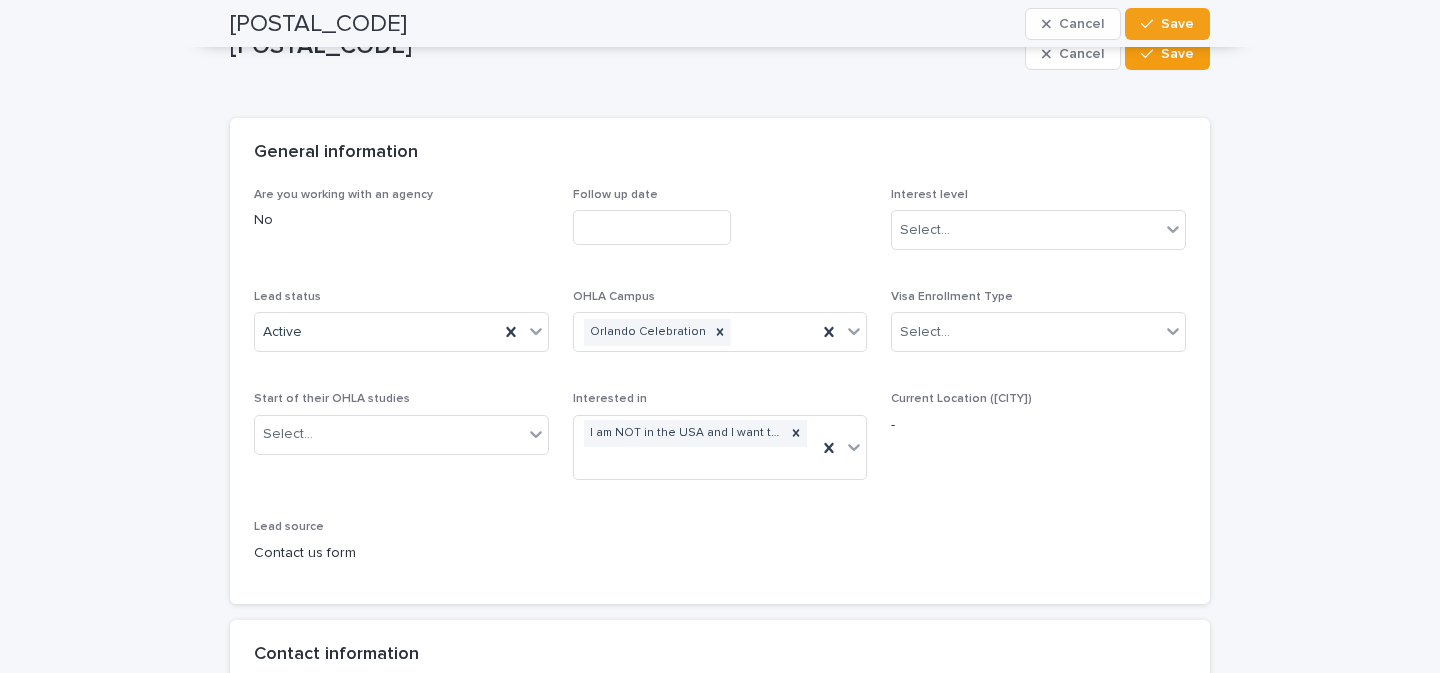 scroll, scrollTop: 0, scrollLeft: 0, axis: both 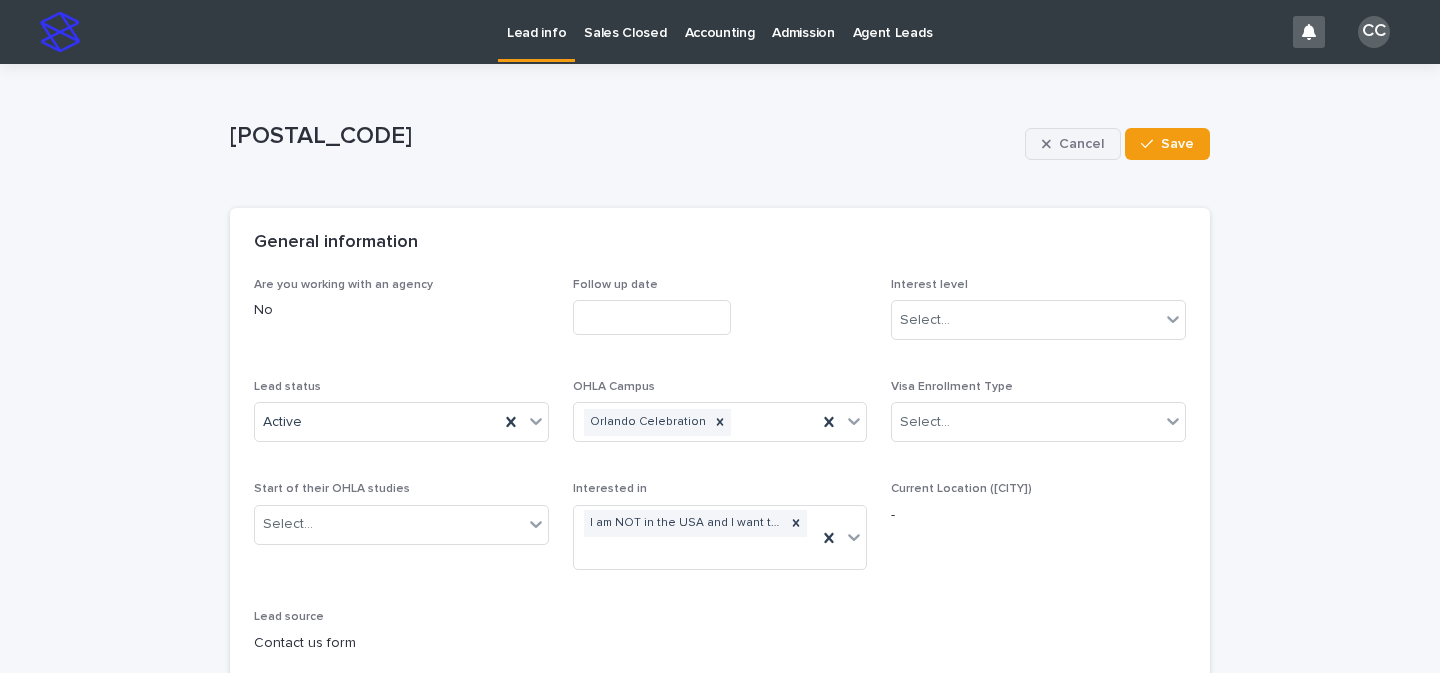 click on "Cancel" at bounding box center (1081, 144) 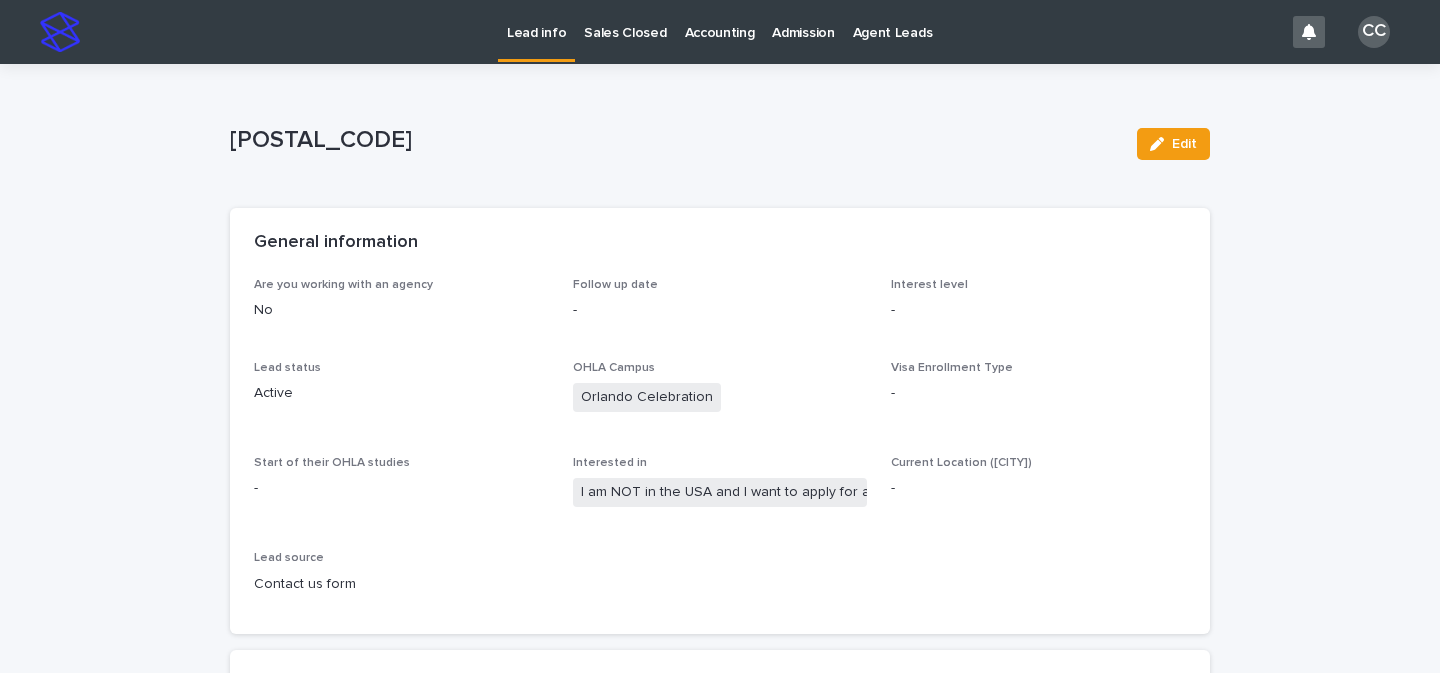 click on "Lead info" at bounding box center (536, 21) 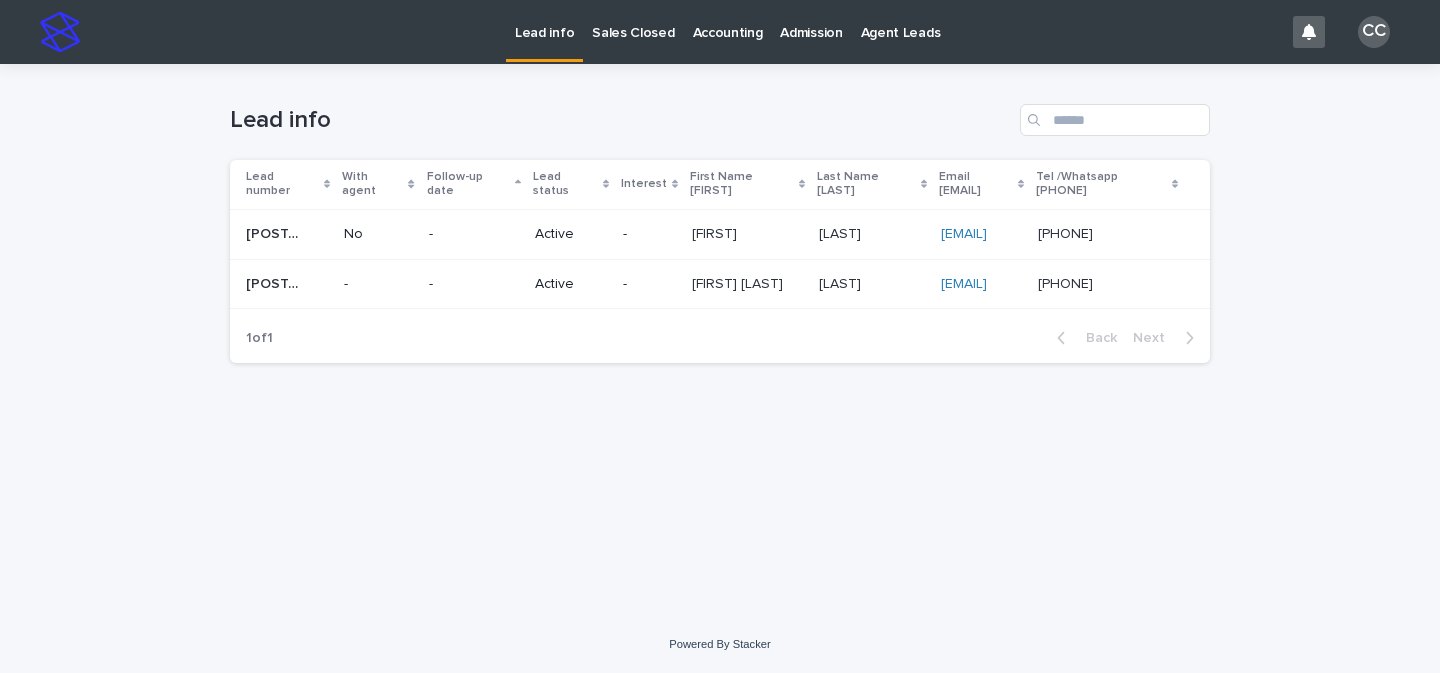 click on "Sales Closed" at bounding box center (633, 21) 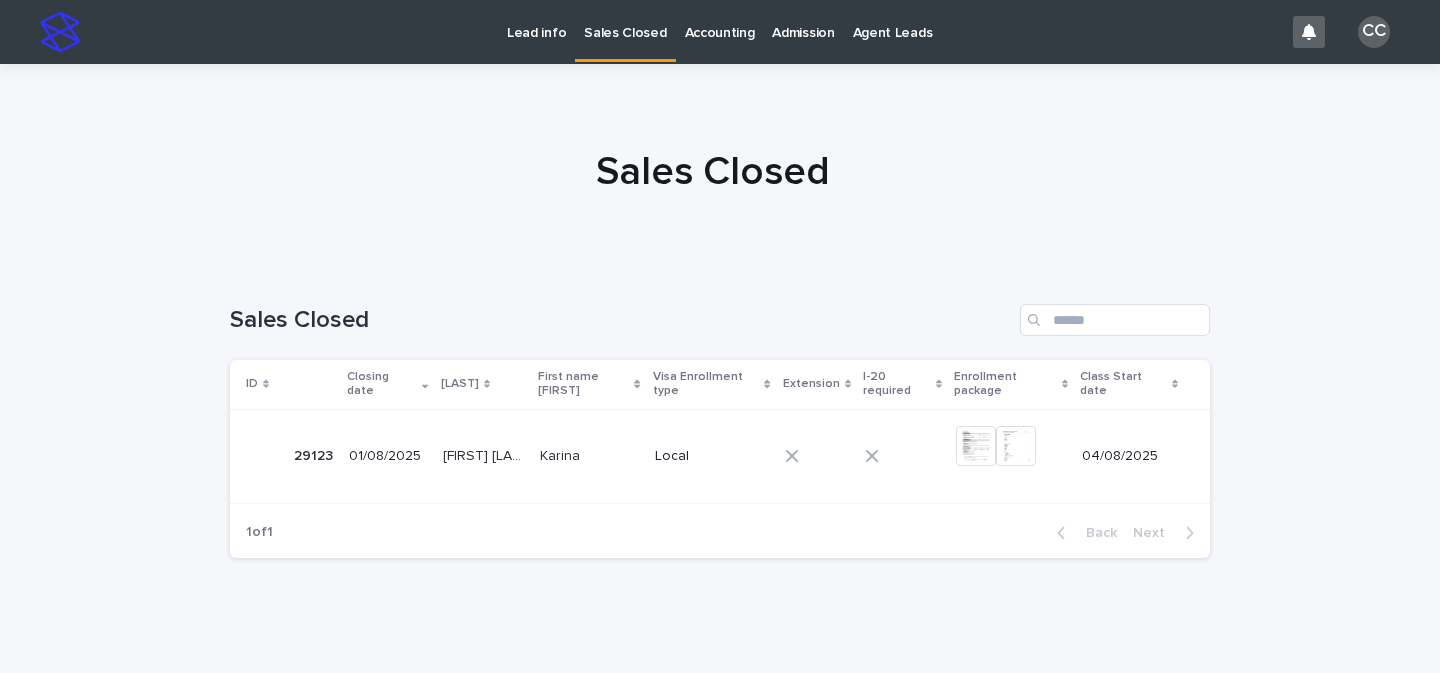 click on "Lead info" at bounding box center [536, 21] 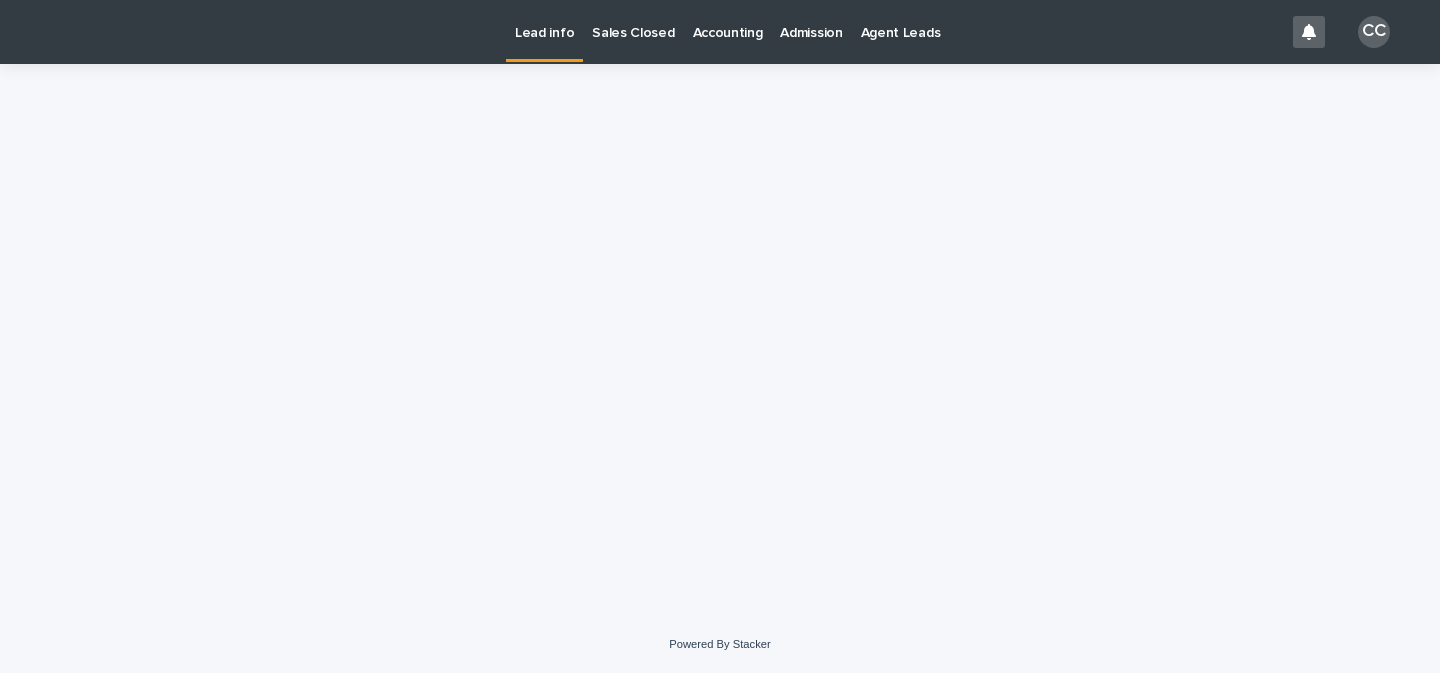 scroll, scrollTop: 0, scrollLeft: 0, axis: both 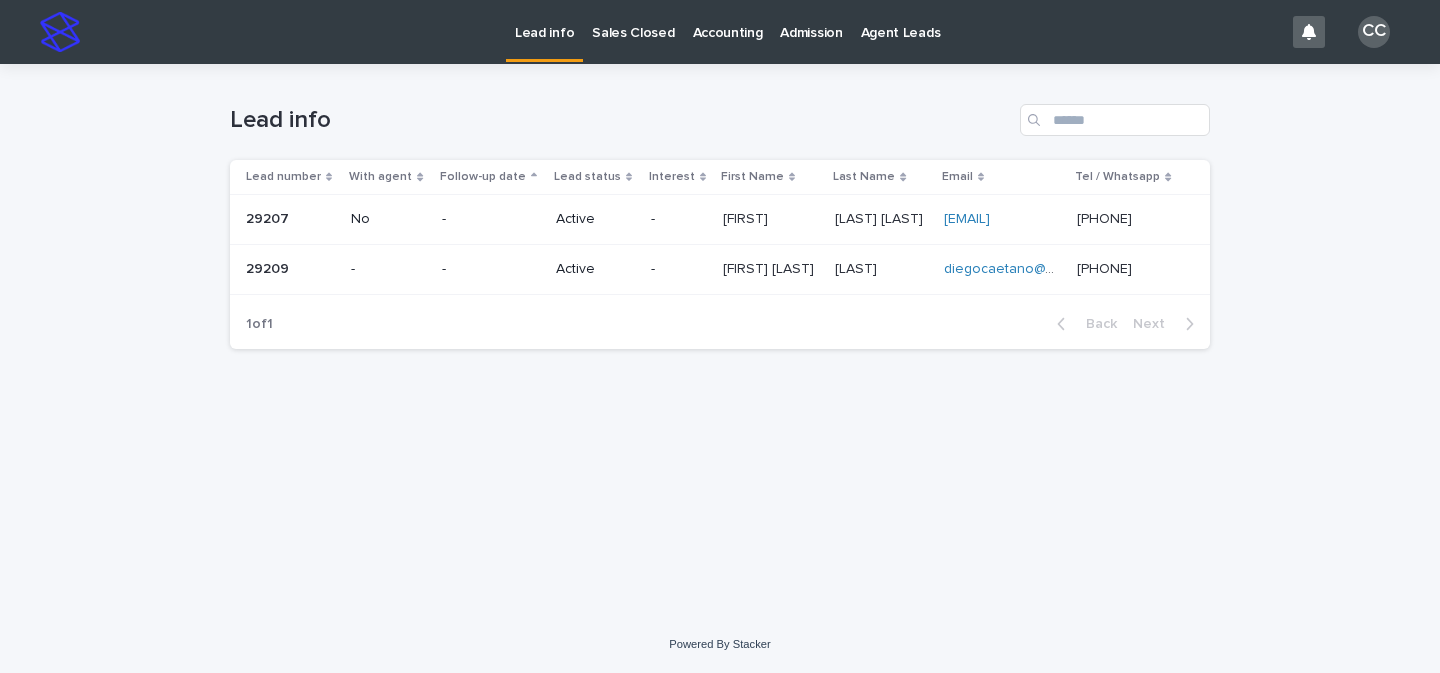 click on "Active" at bounding box center (595, 220) 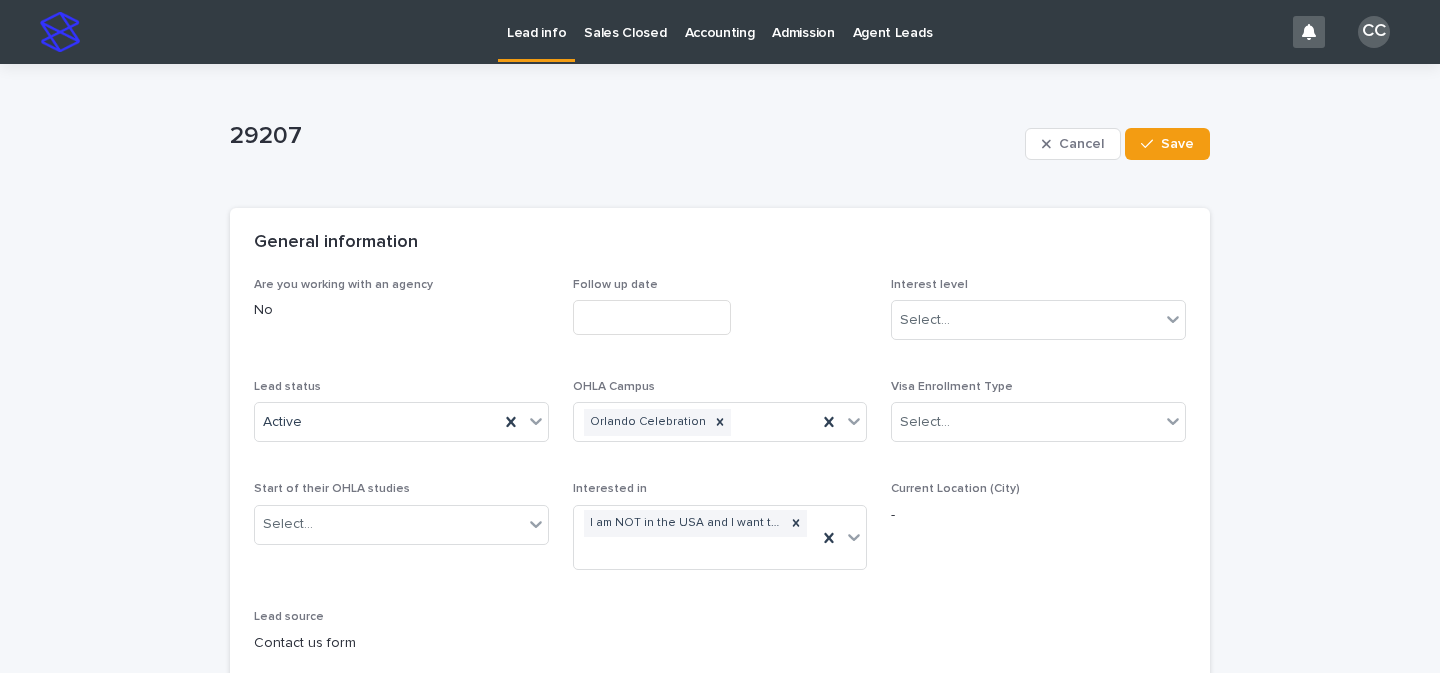 click on "**********" at bounding box center (720, 1373) 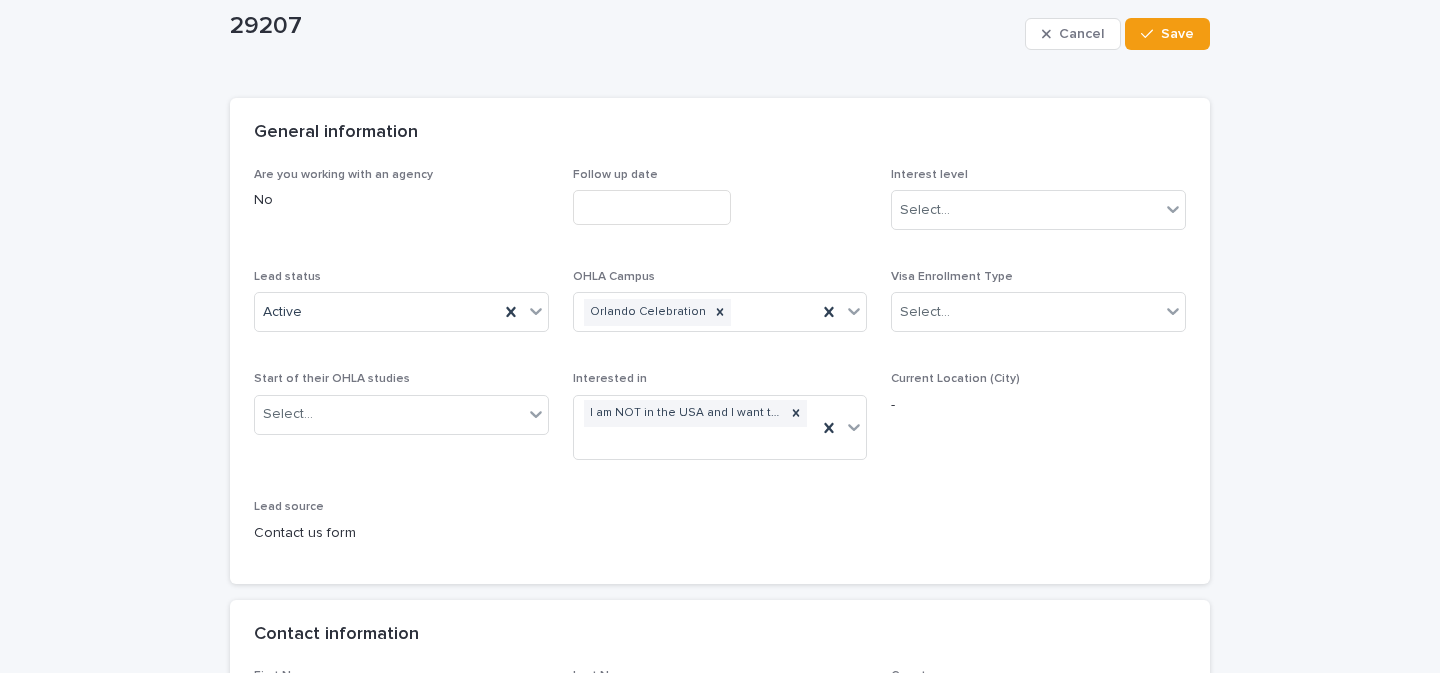 scroll, scrollTop: 125, scrollLeft: 0, axis: vertical 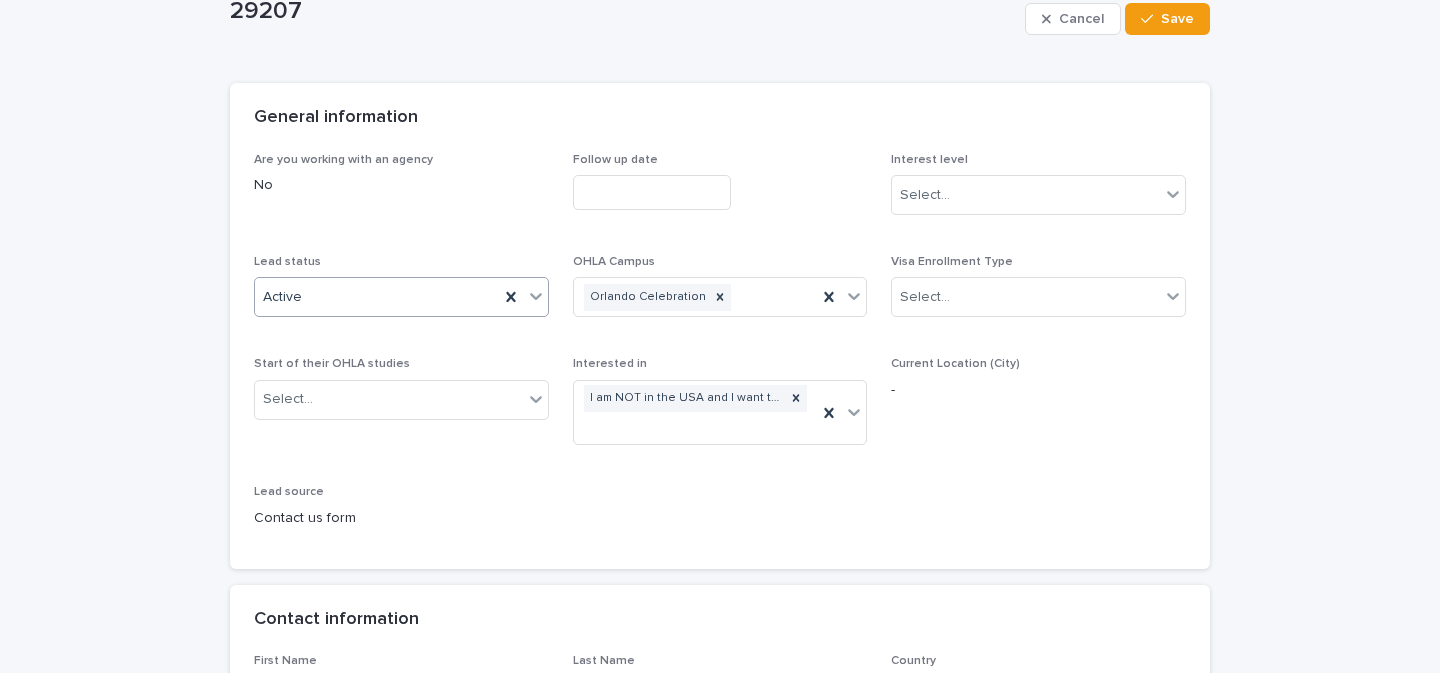 click 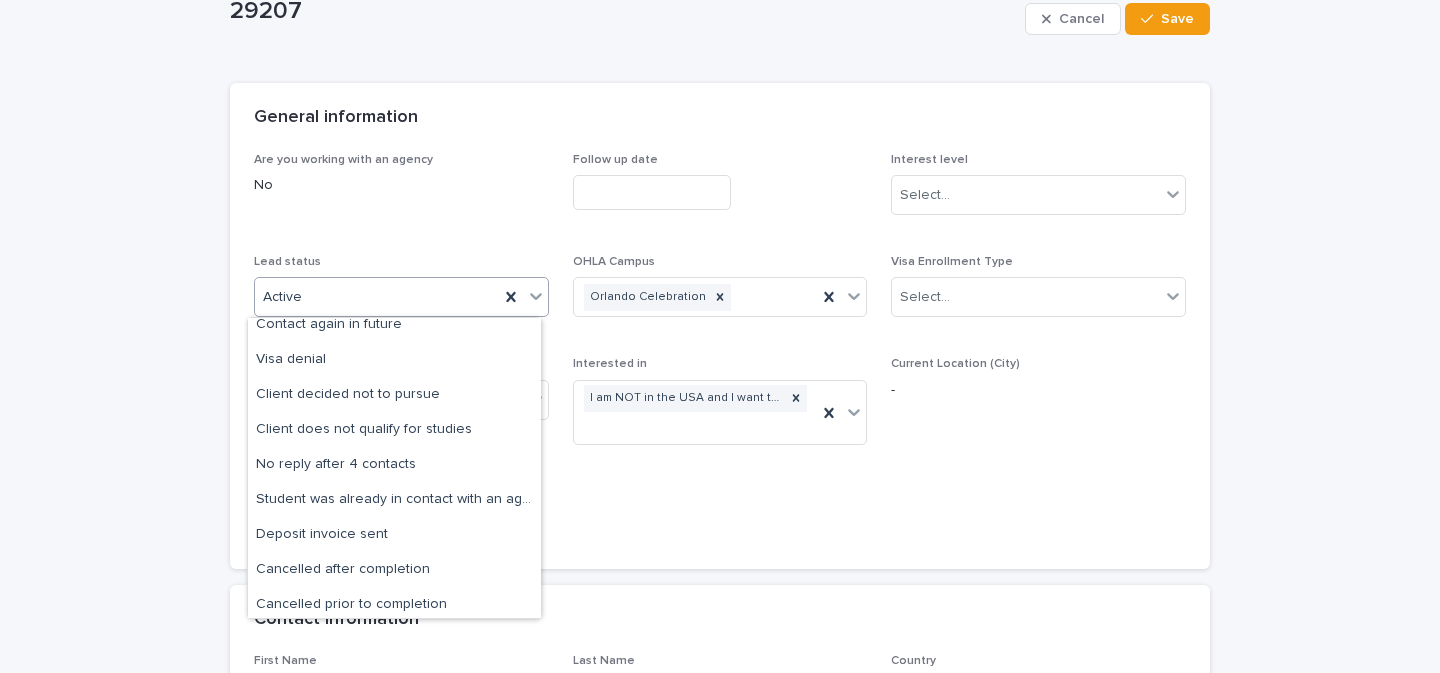 scroll, scrollTop: 155, scrollLeft: 0, axis: vertical 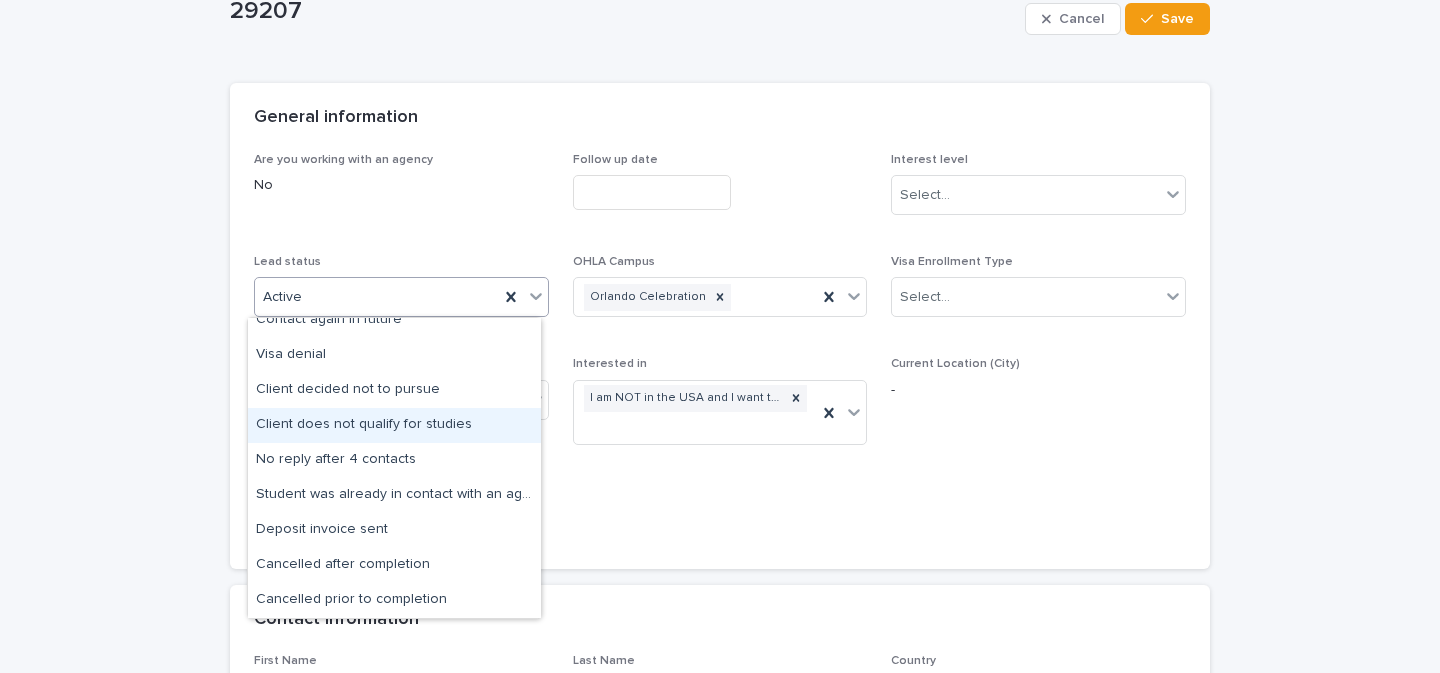 click on "Client does not qualify for studies" at bounding box center (394, 425) 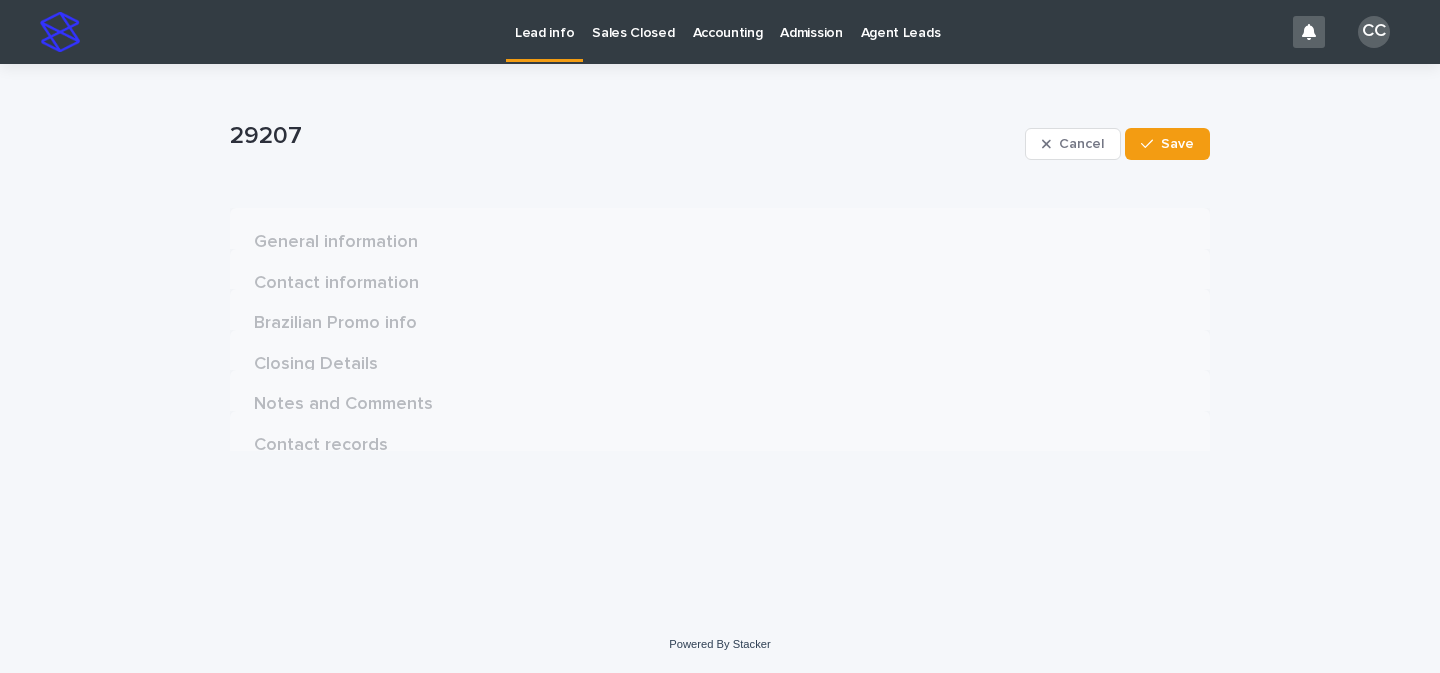 scroll, scrollTop: 0, scrollLeft: 0, axis: both 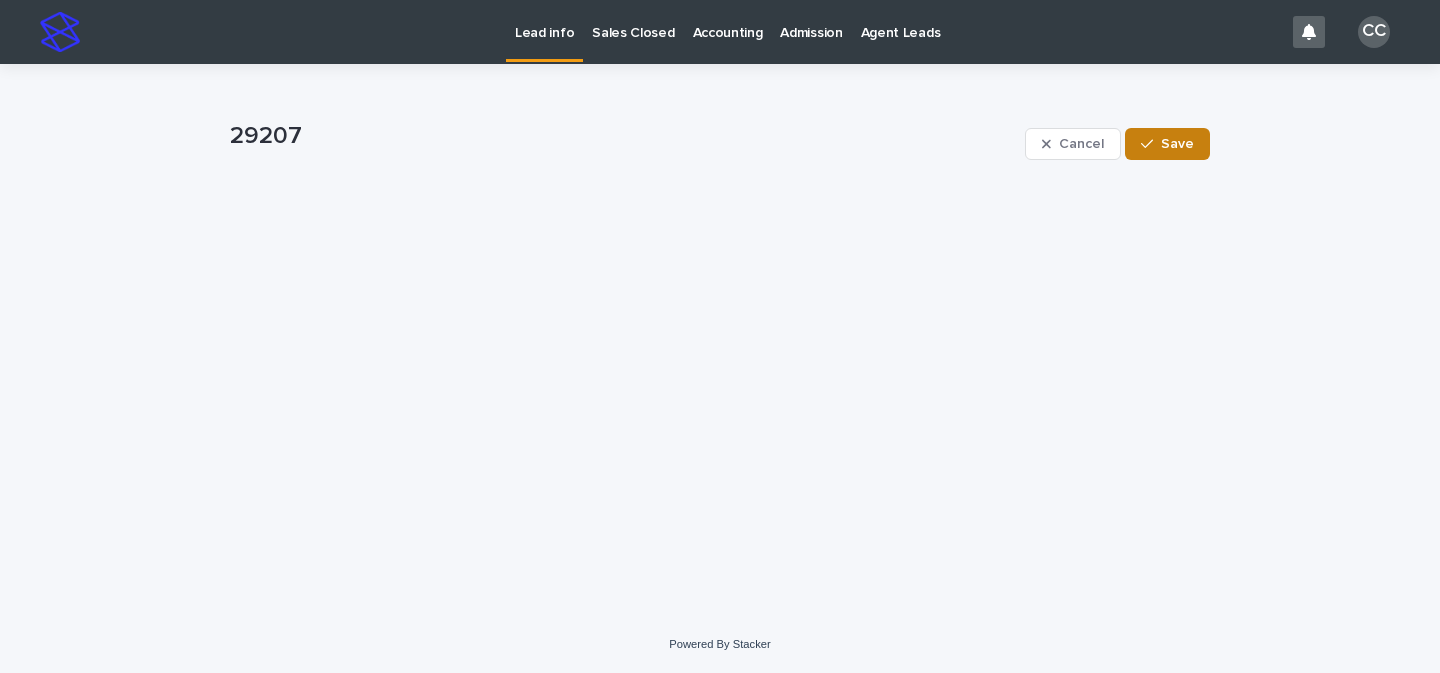 click on "Save" at bounding box center (1167, 144) 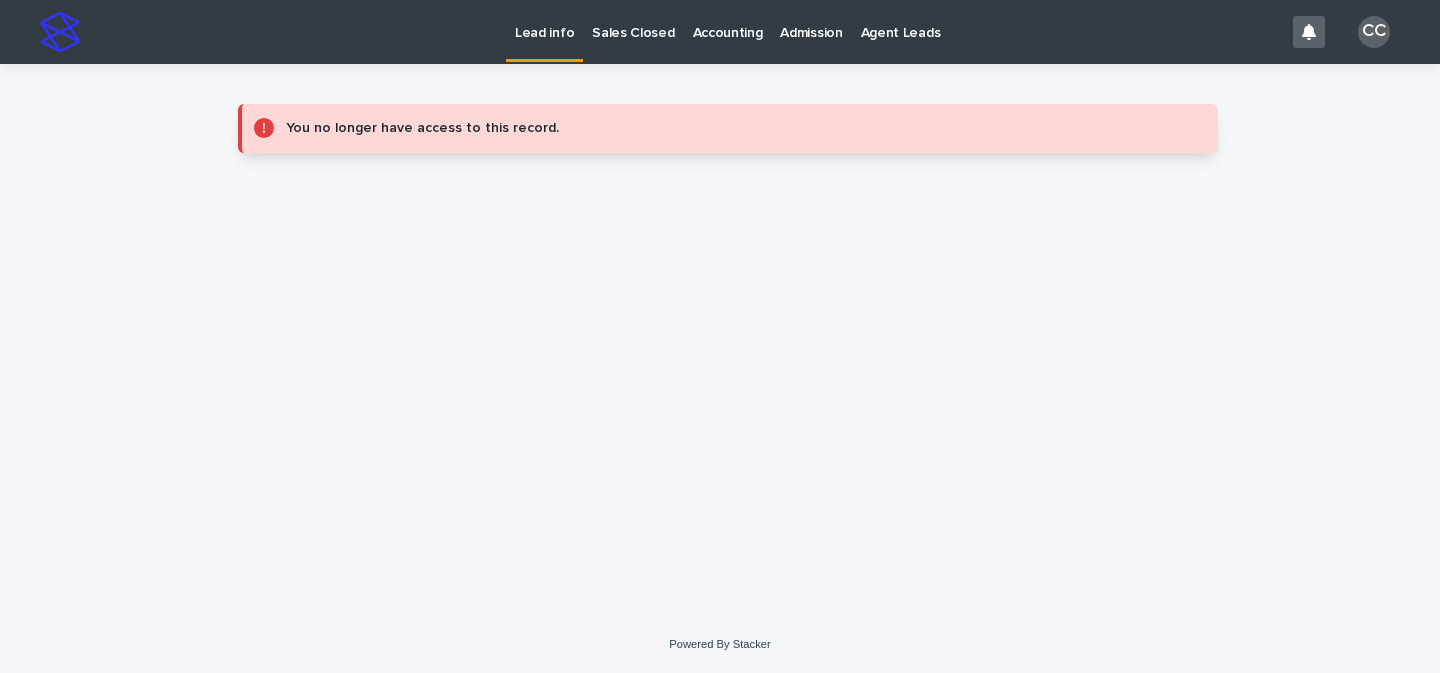click on "Lead info" at bounding box center (544, 21) 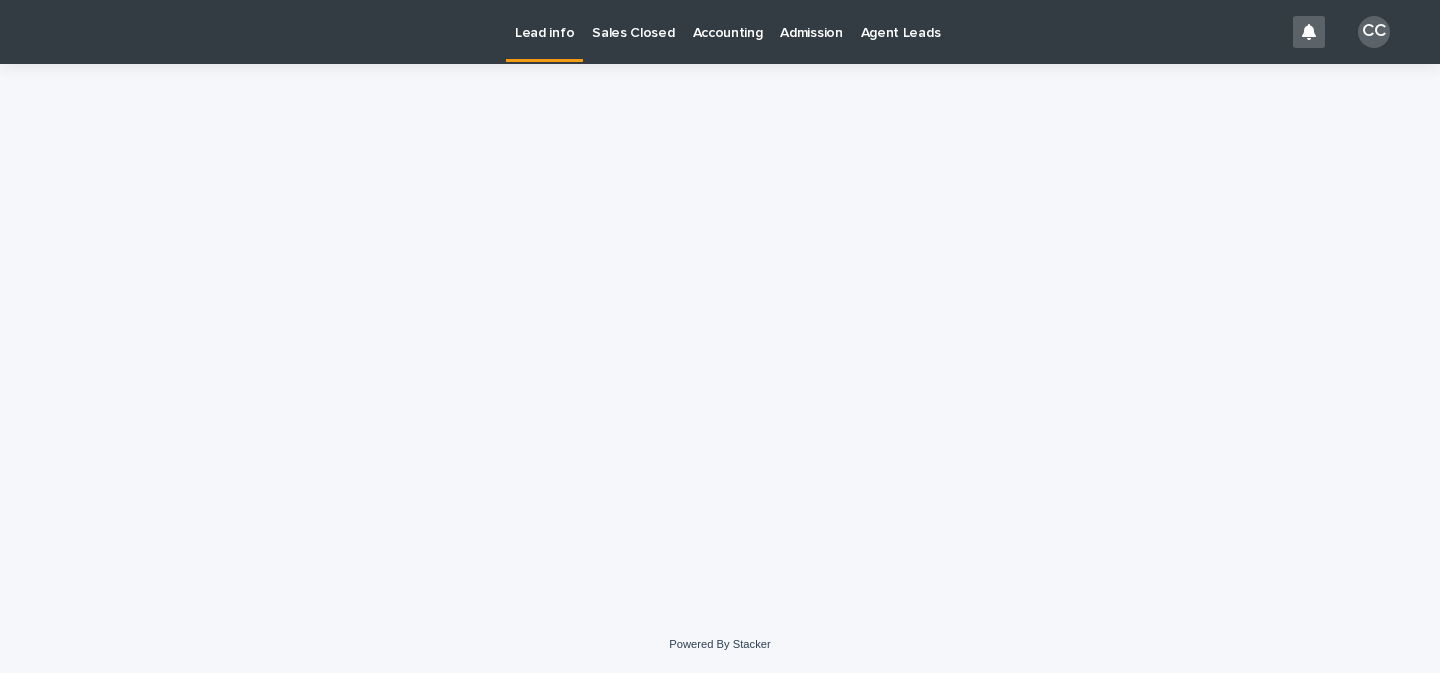 scroll, scrollTop: 0, scrollLeft: 0, axis: both 